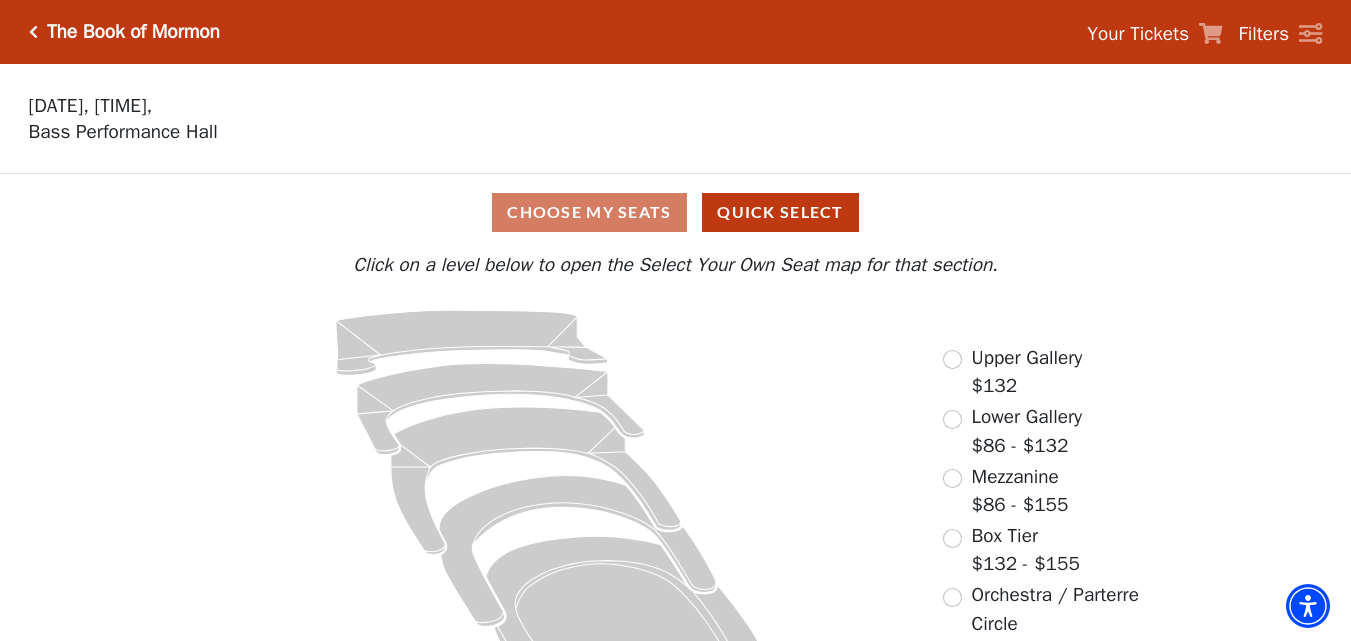 scroll, scrollTop: 0, scrollLeft: 0, axis: both 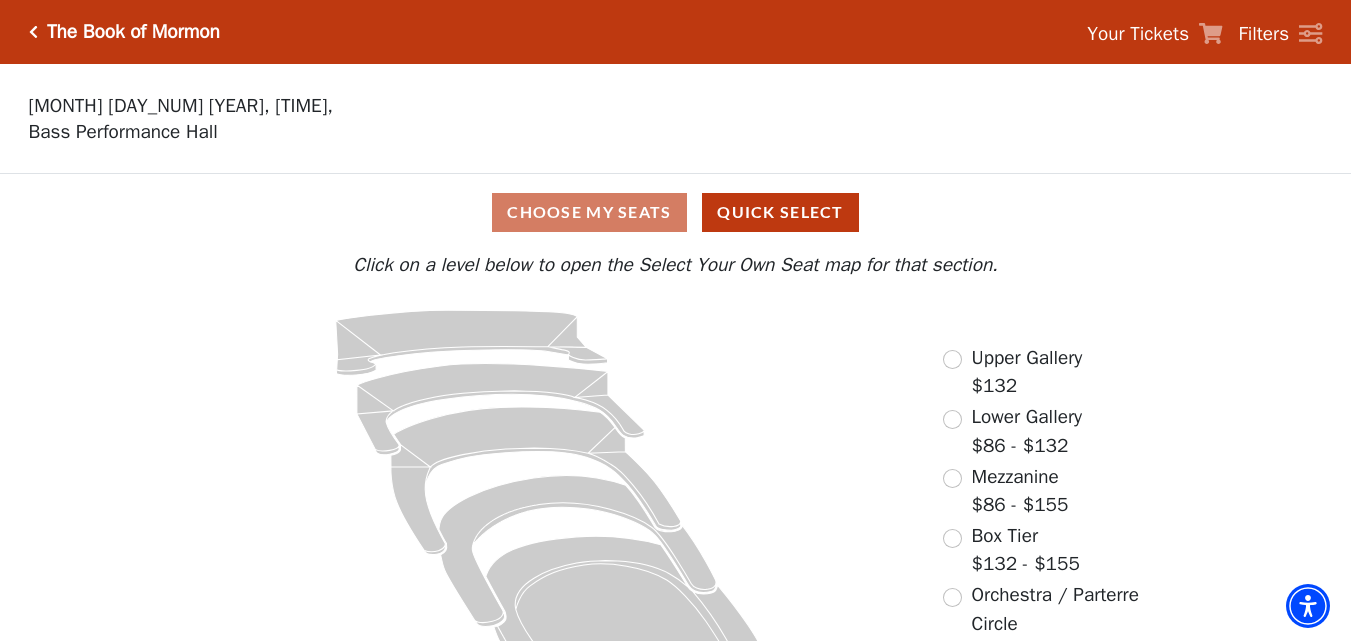 click 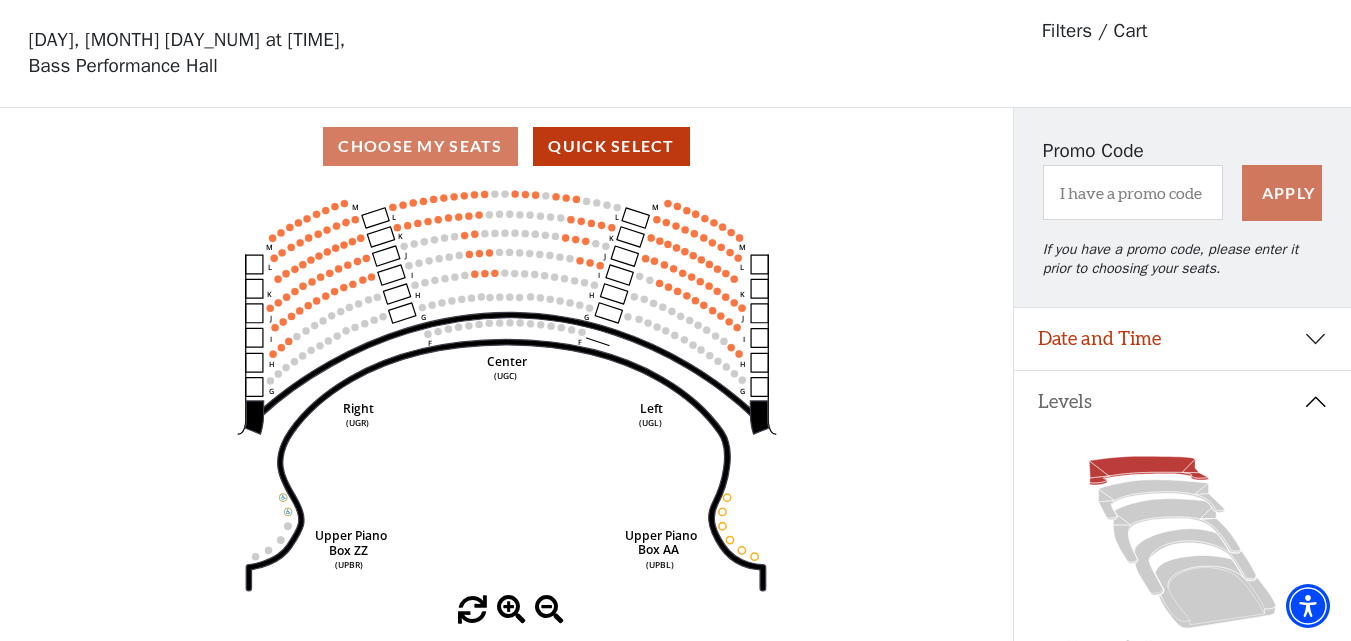 scroll, scrollTop: 93, scrollLeft: 0, axis: vertical 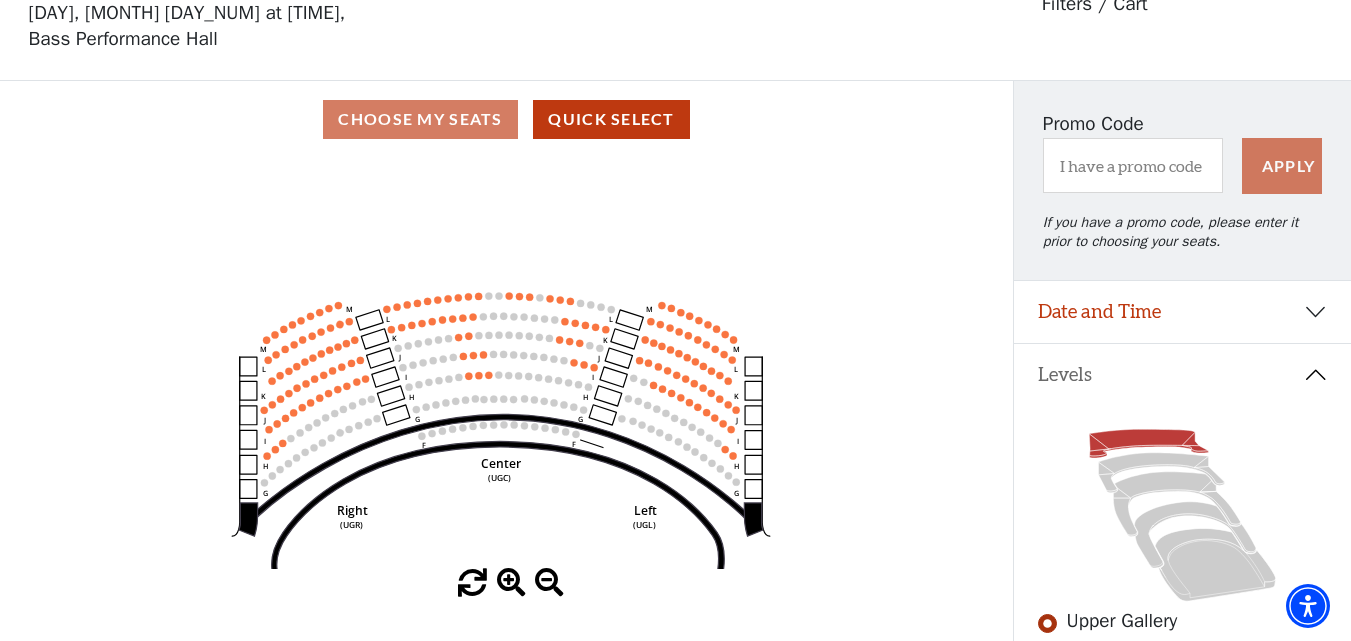 drag, startPoint x: 548, startPoint y: 282, endPoint x: 570, endPoint y: 379, distance: 99.46356 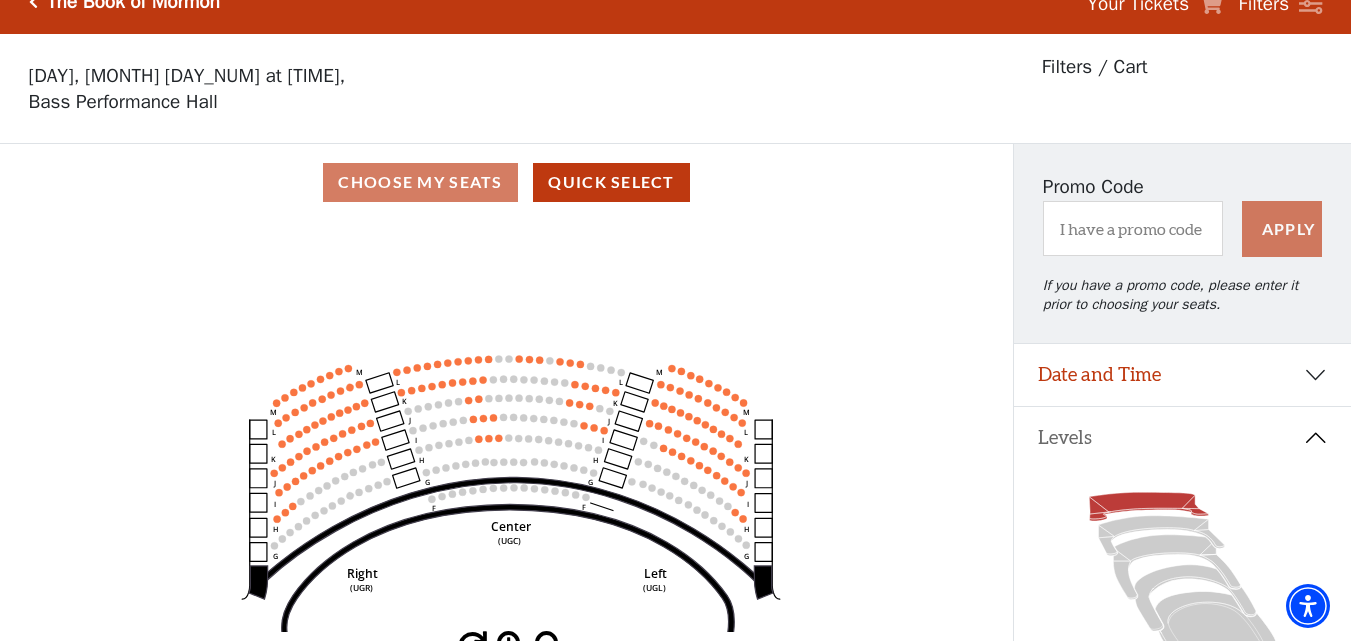 scroll, scrollTop: 0, scrollLeft: 0, axis: both 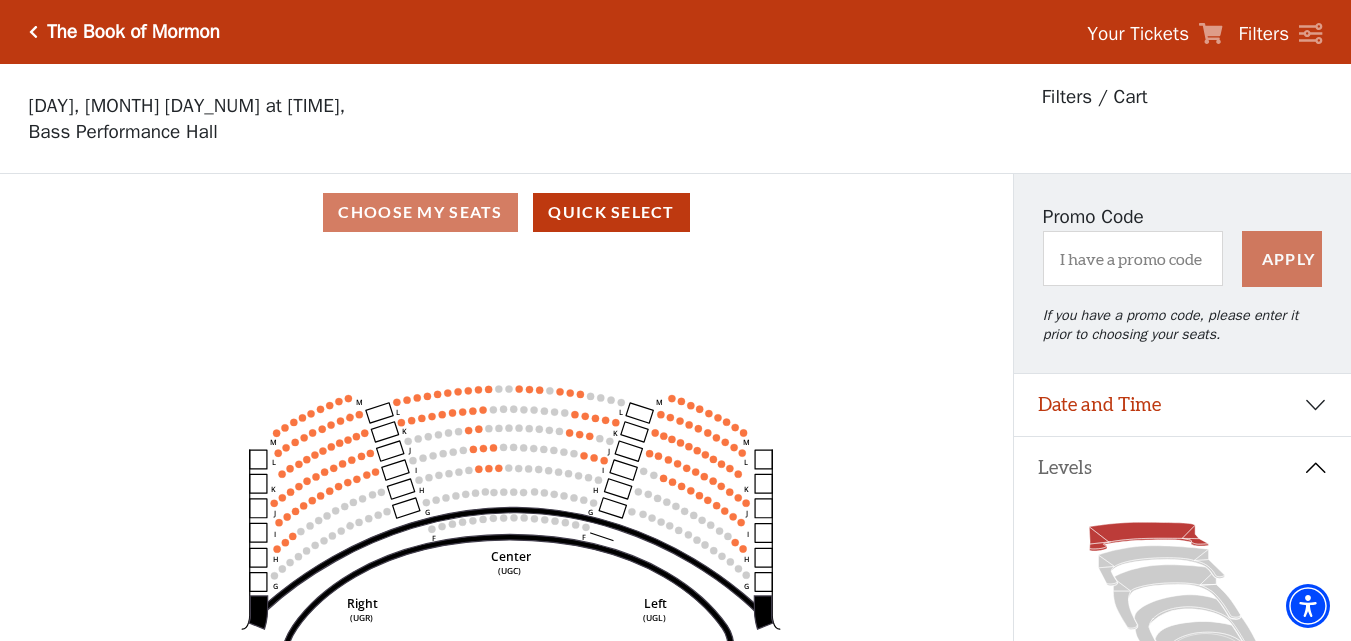 click 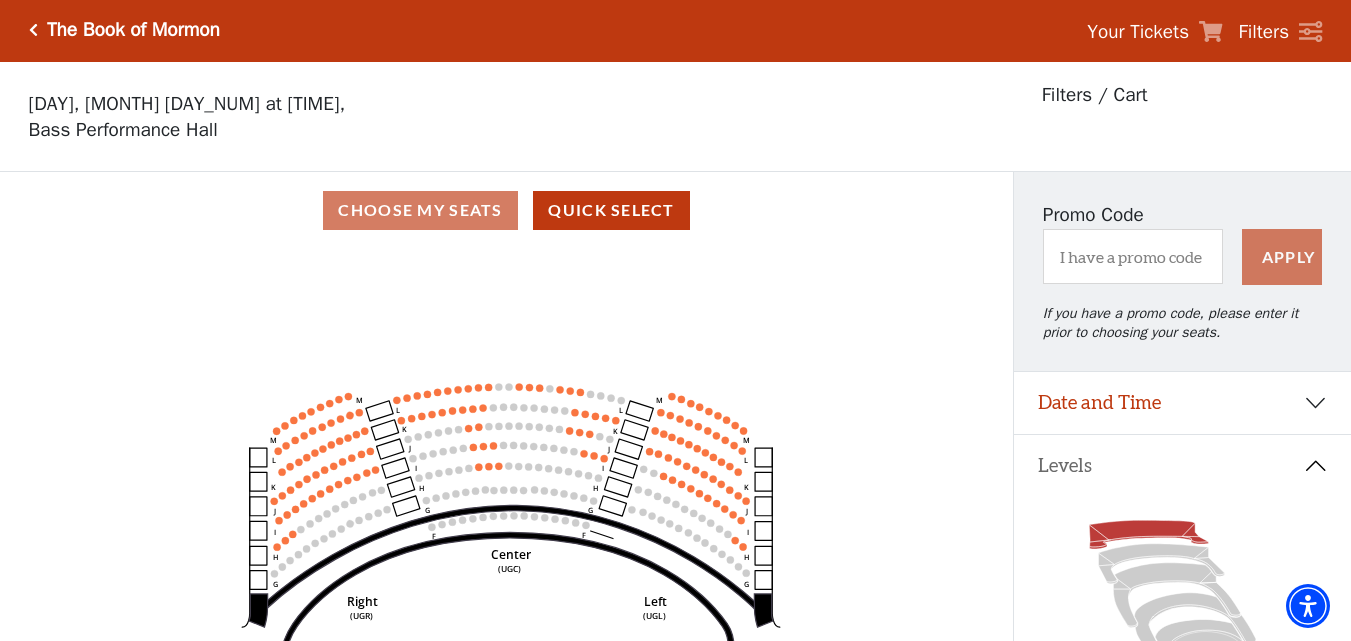 scroll, scrollTop: 0, scrollLeft: 0, axis: both 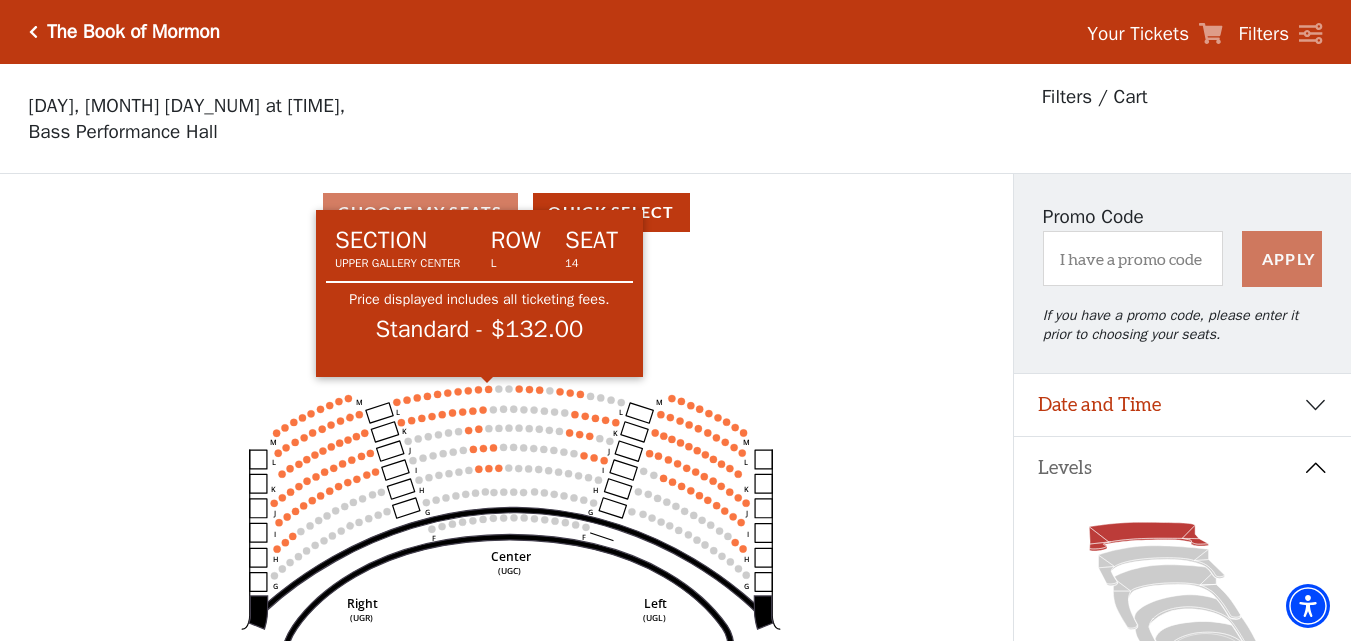 click 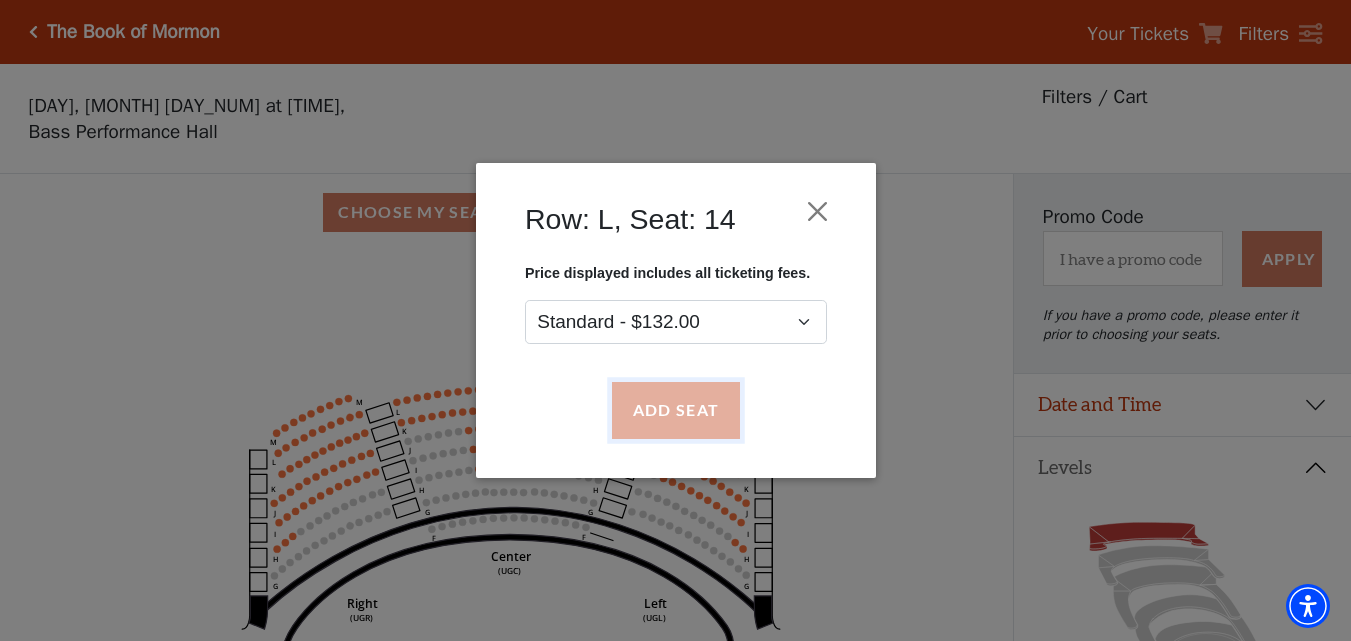 drag, startPoint x: 612, startPoint y: 396, endPoint x: 672, endPoint y: 410, distance: 61.611687 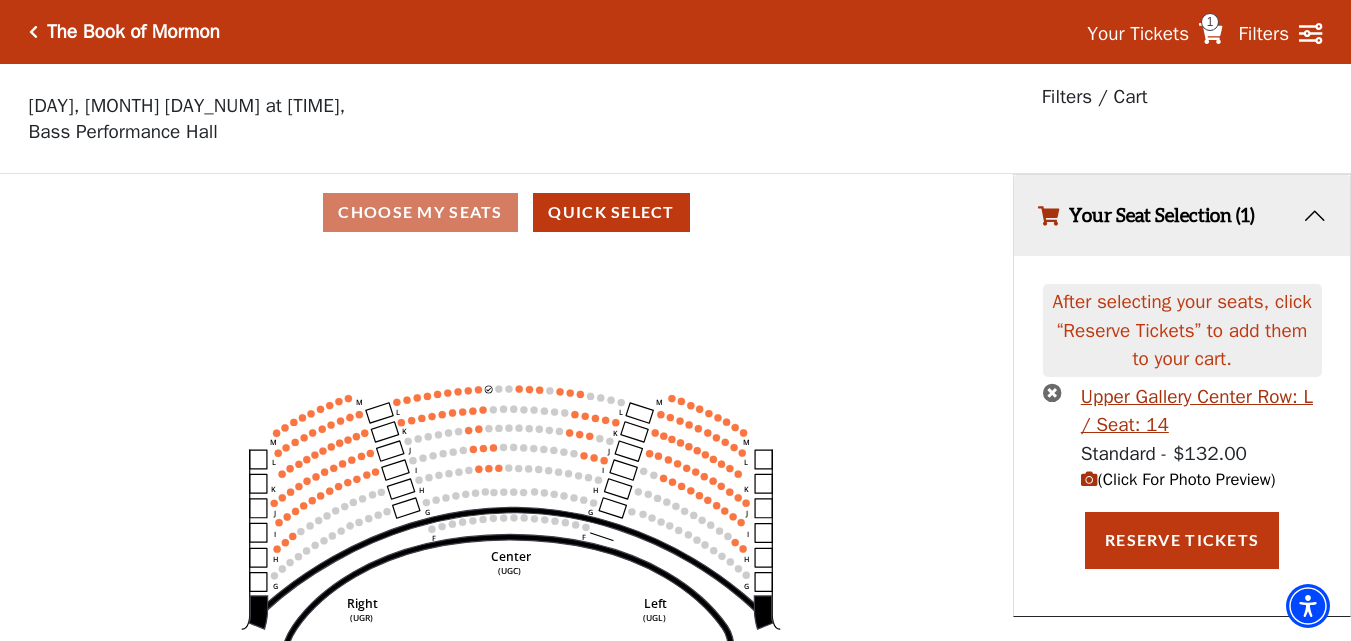 click on "Add Seat" at bounding box center [675, 420] 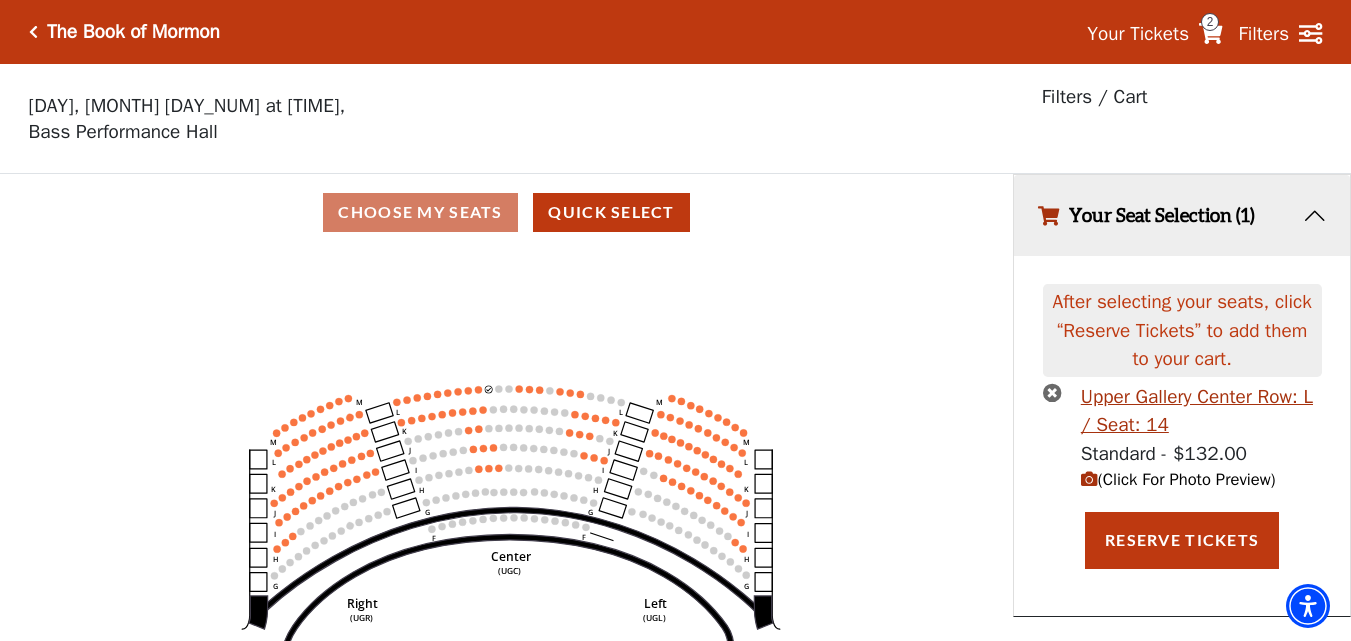 click 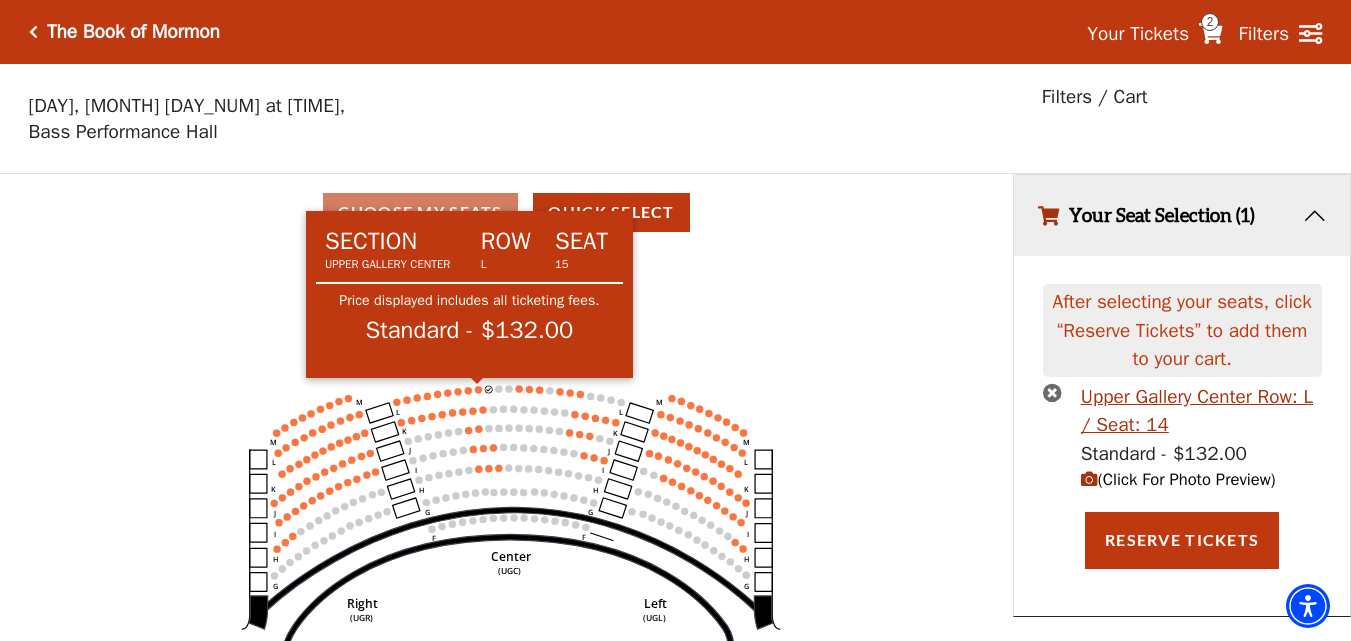 click 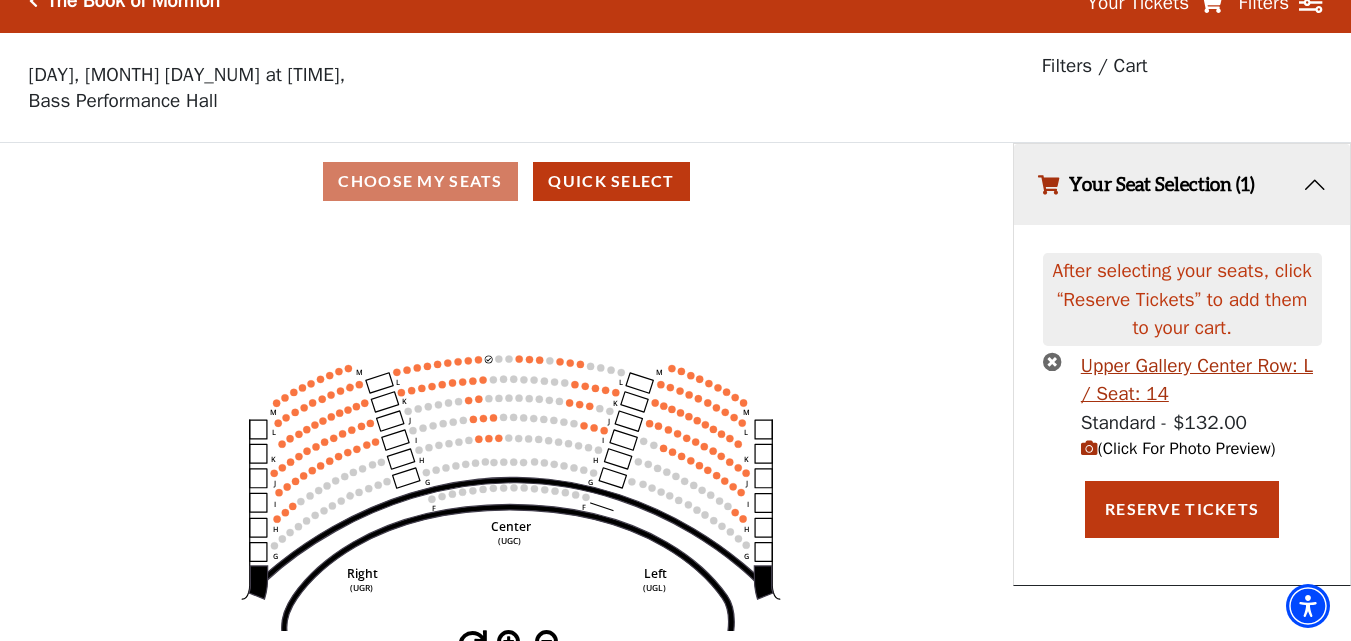 scroll, scrollTop: 49, scrollLeft: 0, axis: vertical 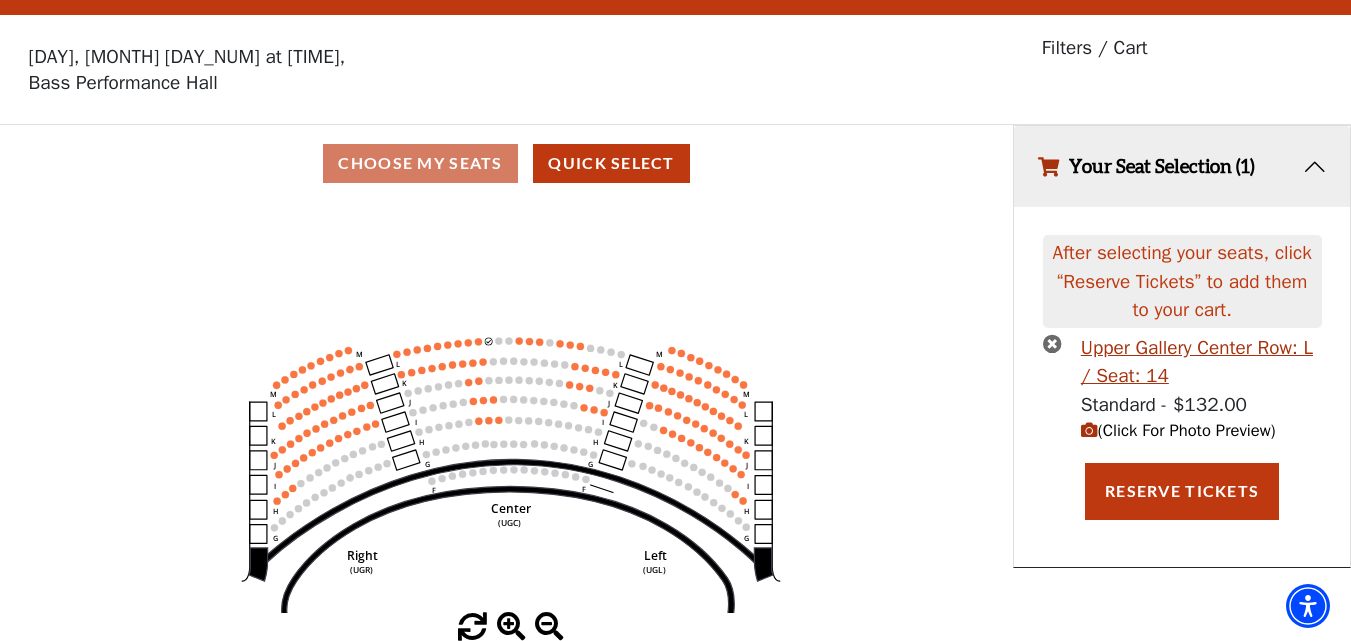 click at bounding box center [511, 627] 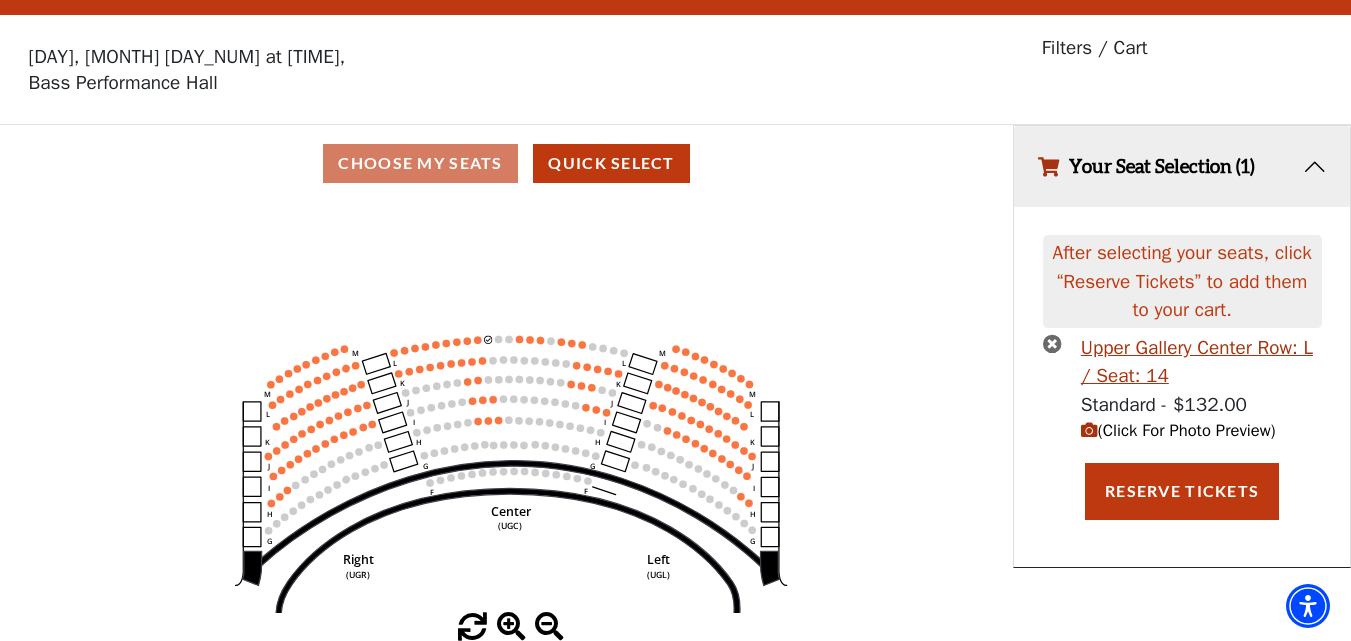 click at bounding box center [511, 627] 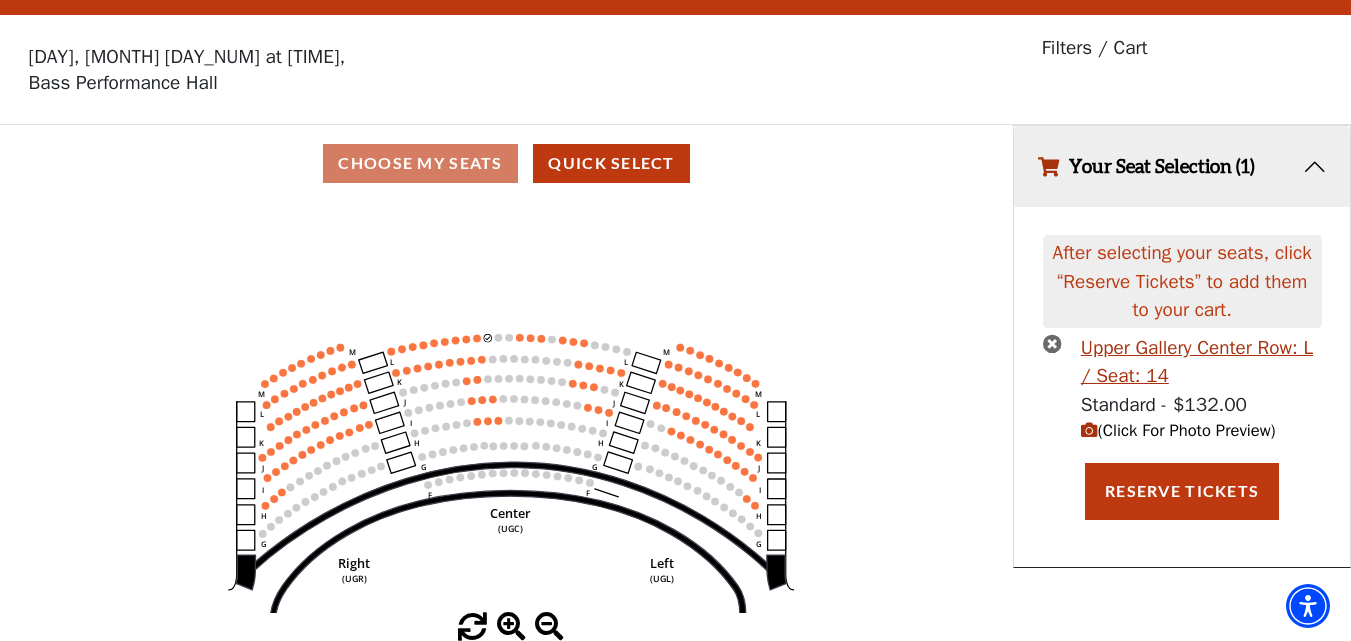 click at bounding box center (511, 627) 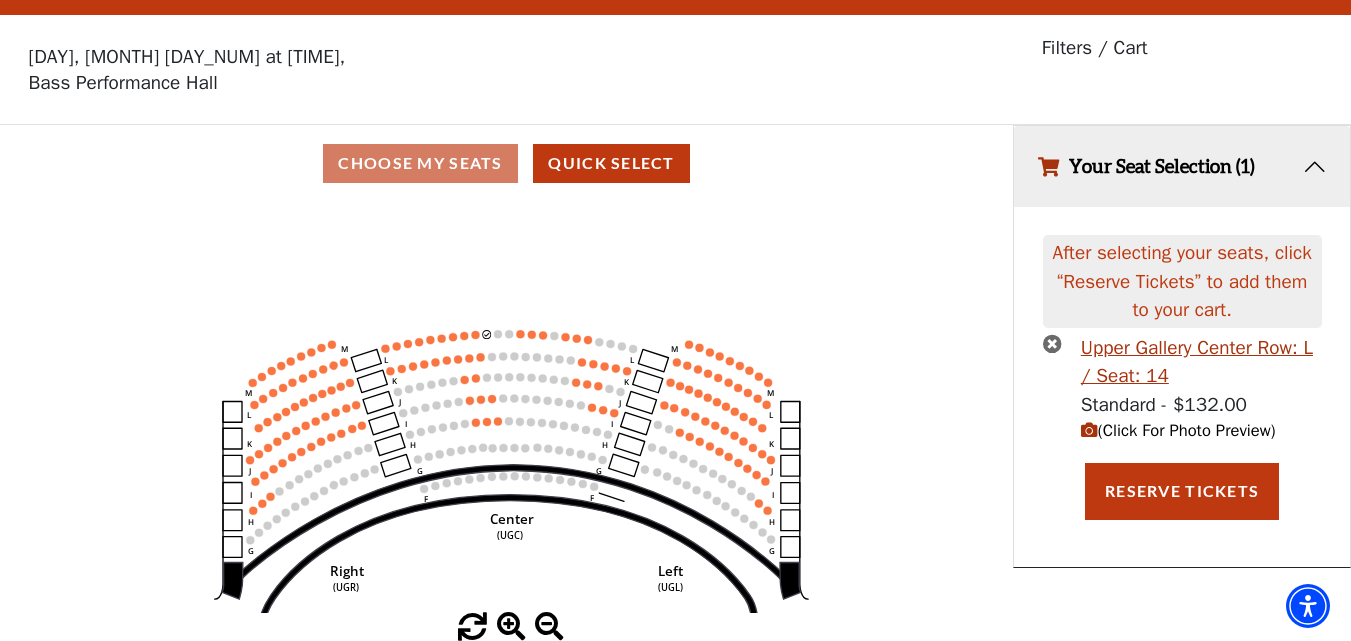 click at bounding box center (511, 627) 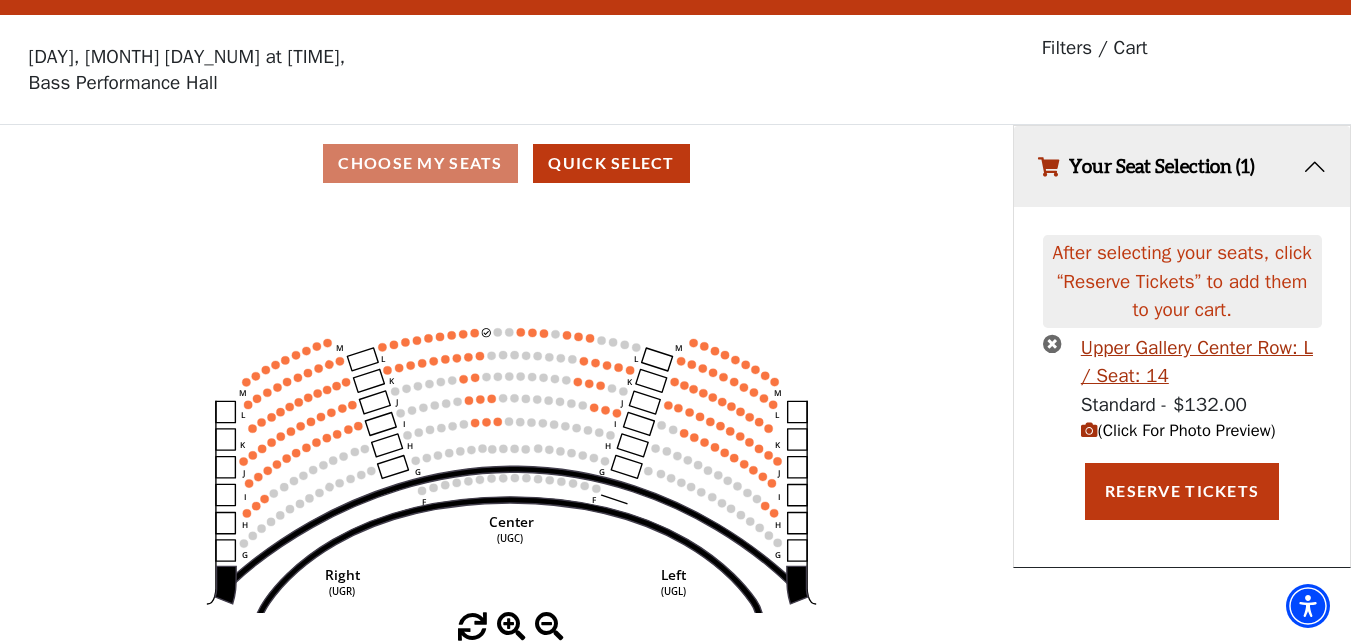 click at bounding box center (511, 627) 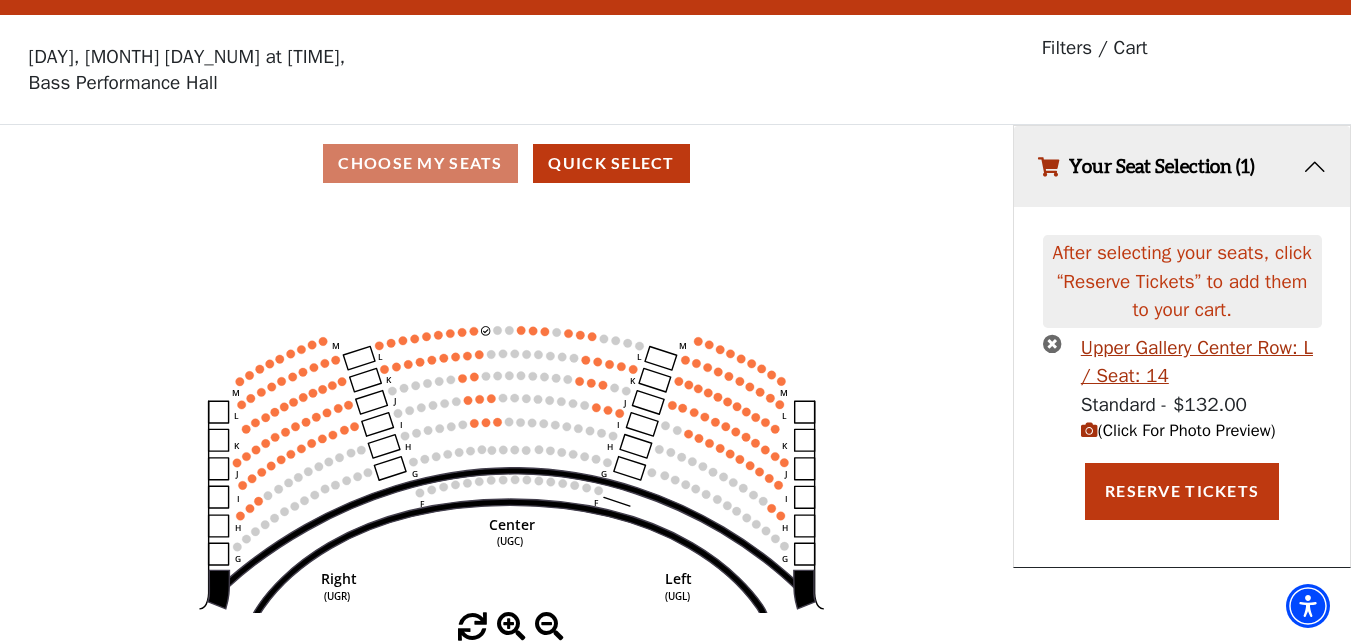 click at bounding box center [511, 627] 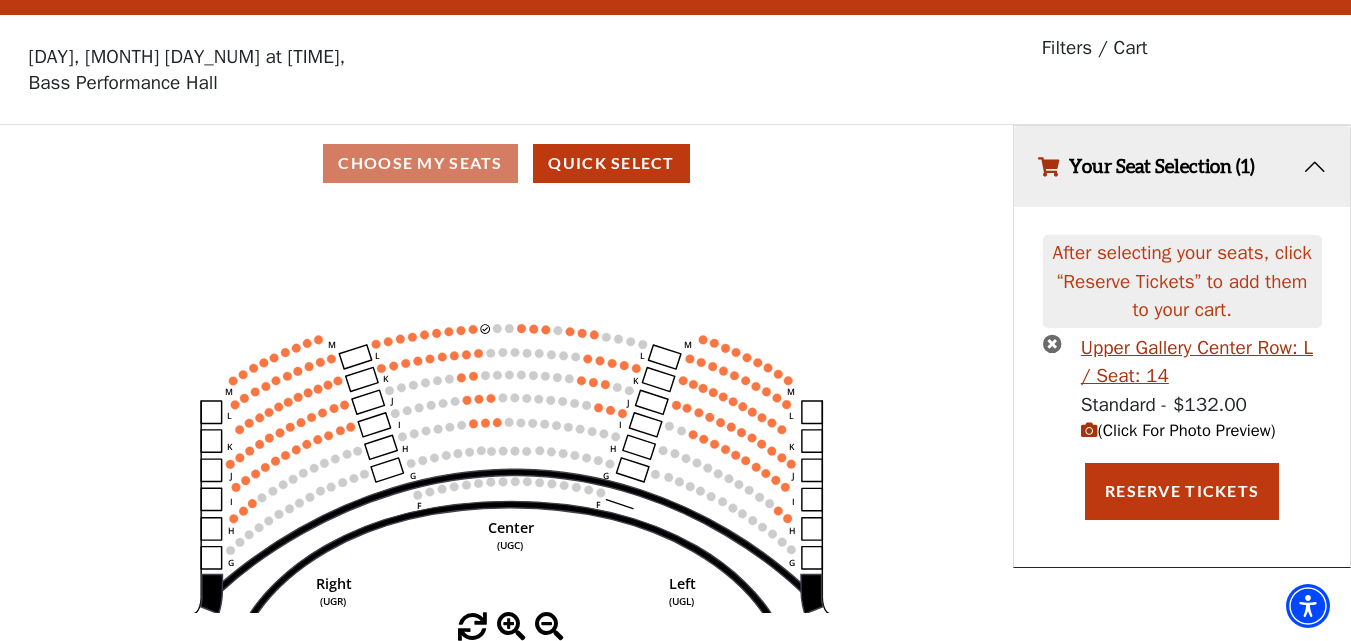 click at bounding box center [511, 627] 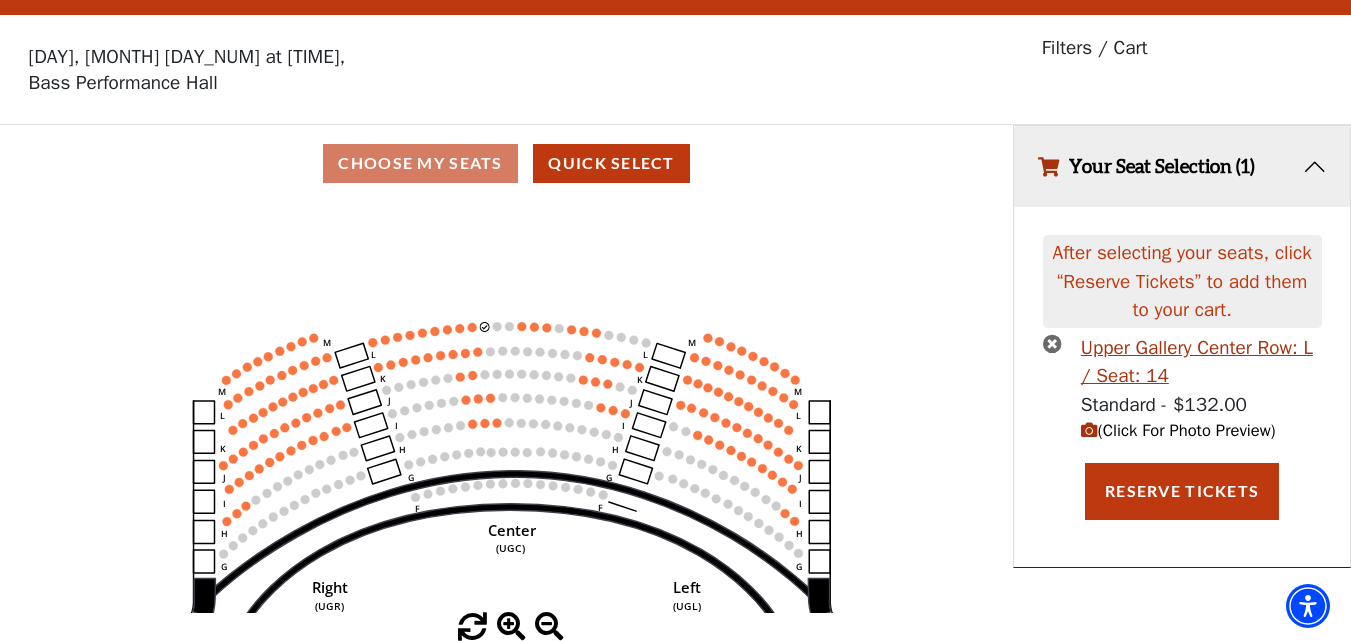 click at bounding box center [511, 627] 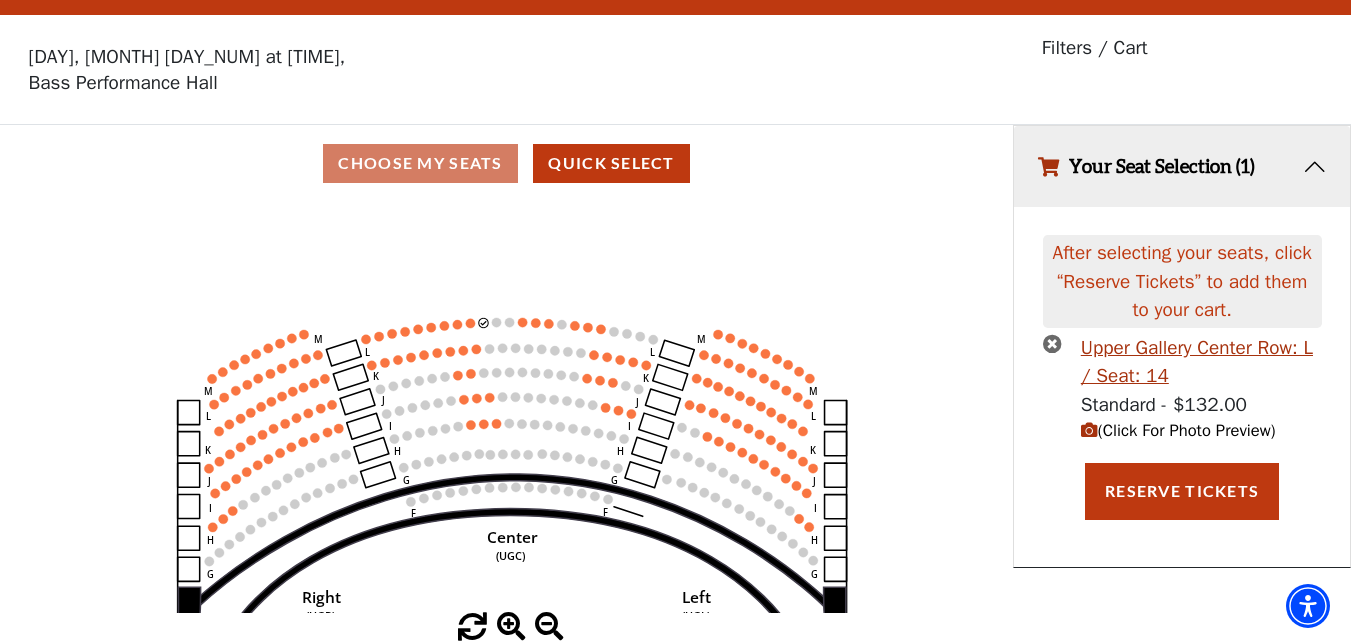 click at bounding box center (511, 627) 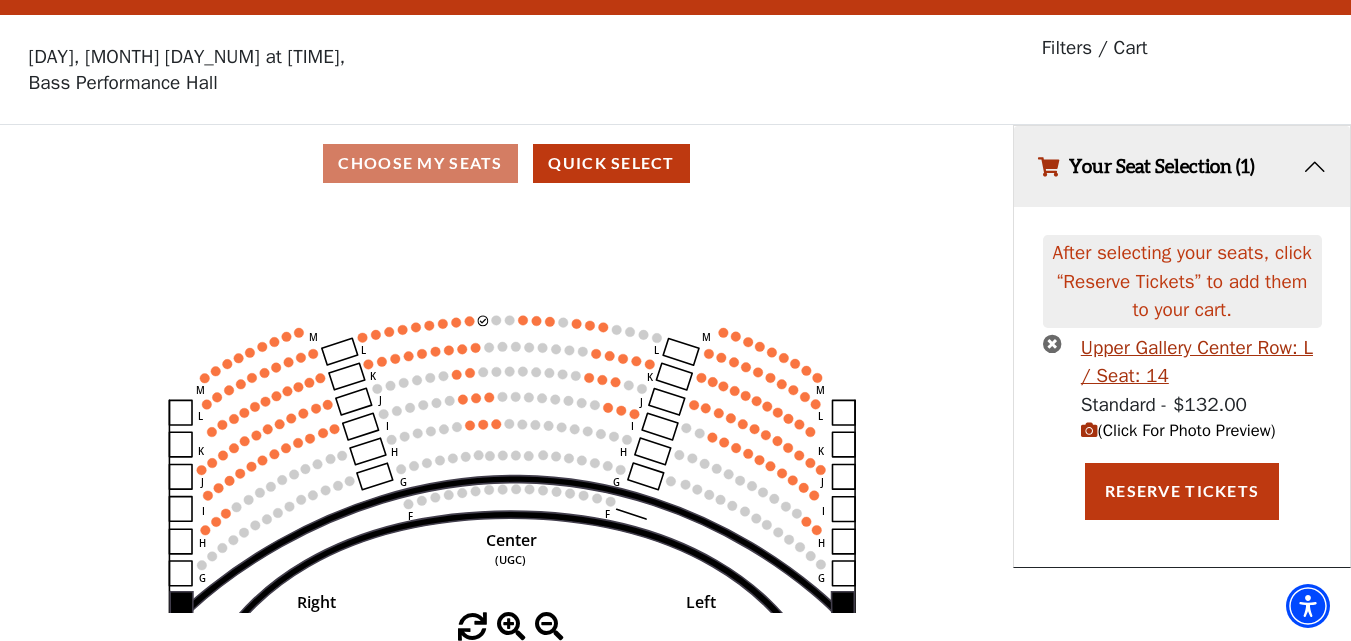 click at bounding box center [511, 627] 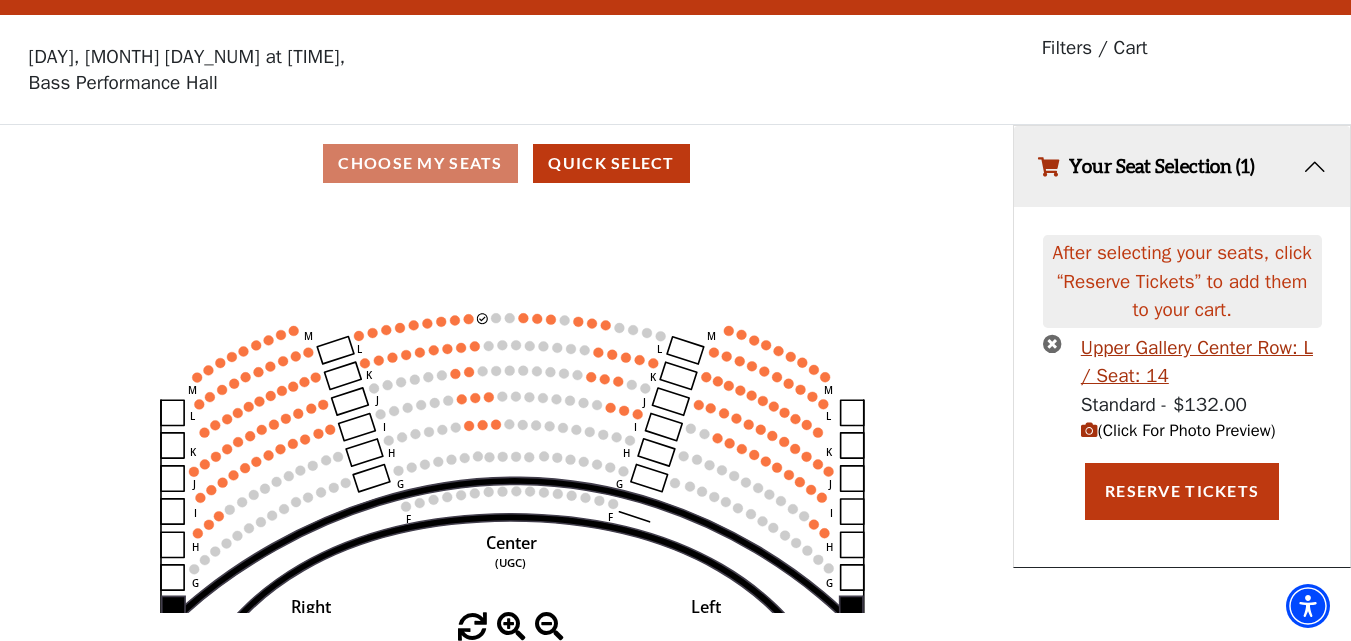 click at bounding box center (511, 627) 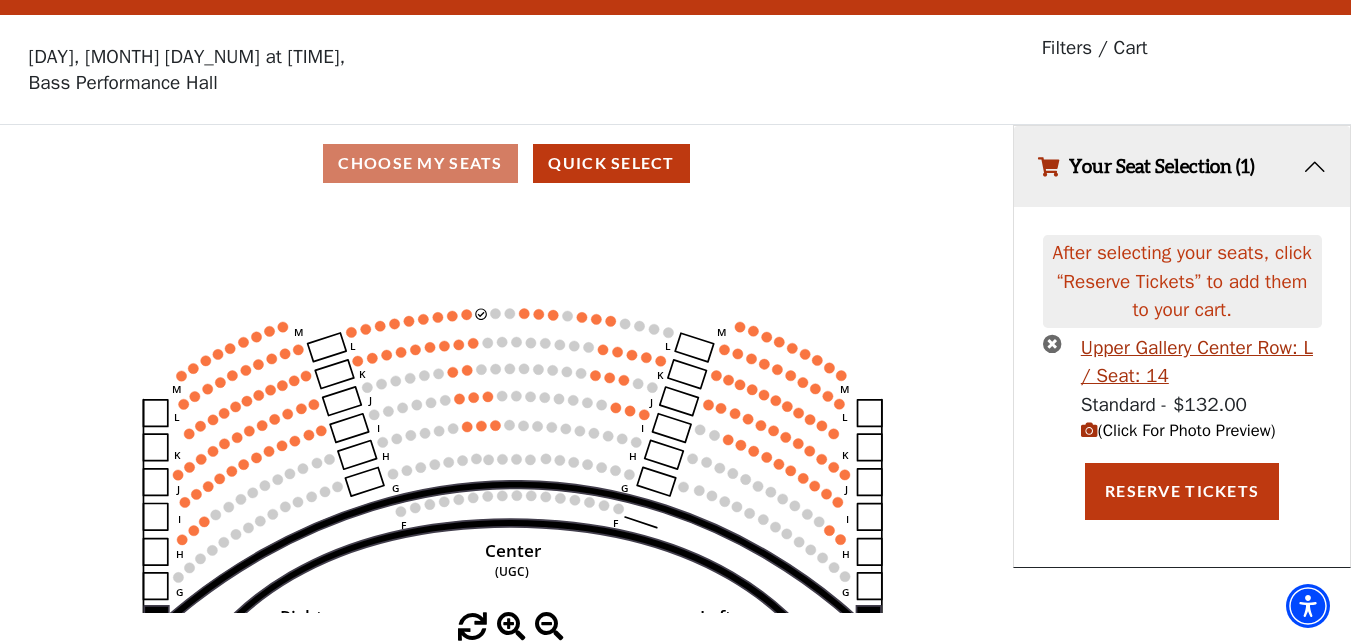 click at bounding box center [511, 627] 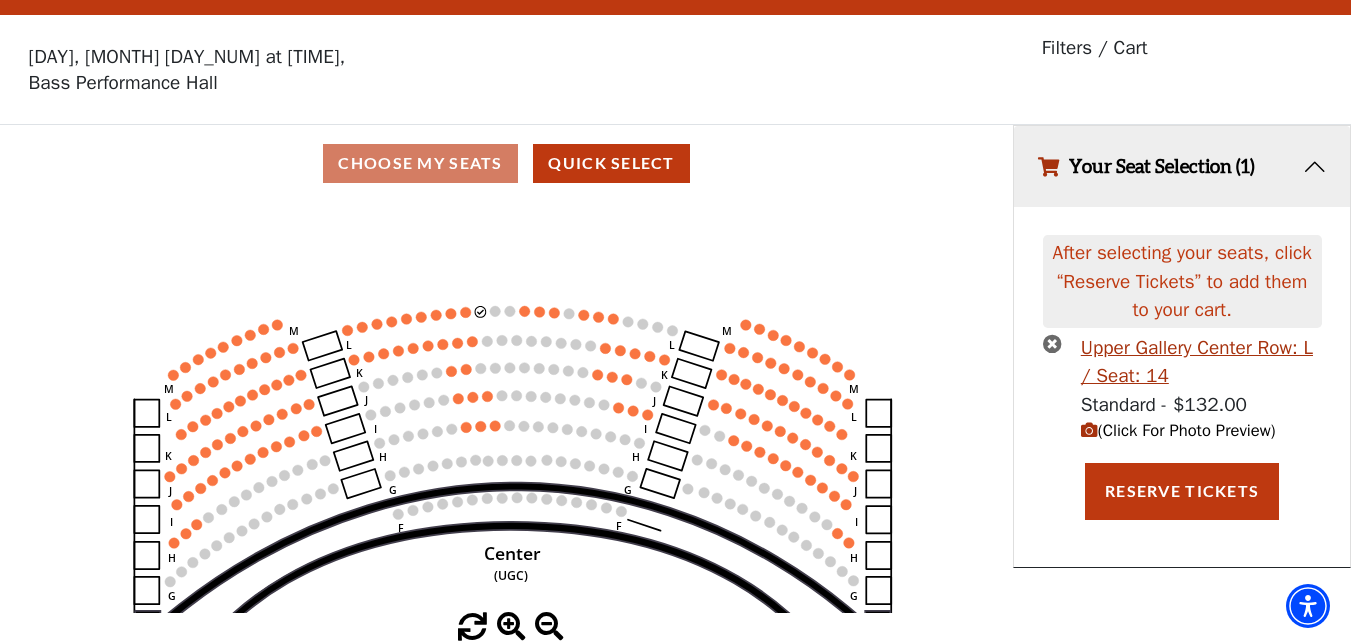 click at bounding box center [511, 627] 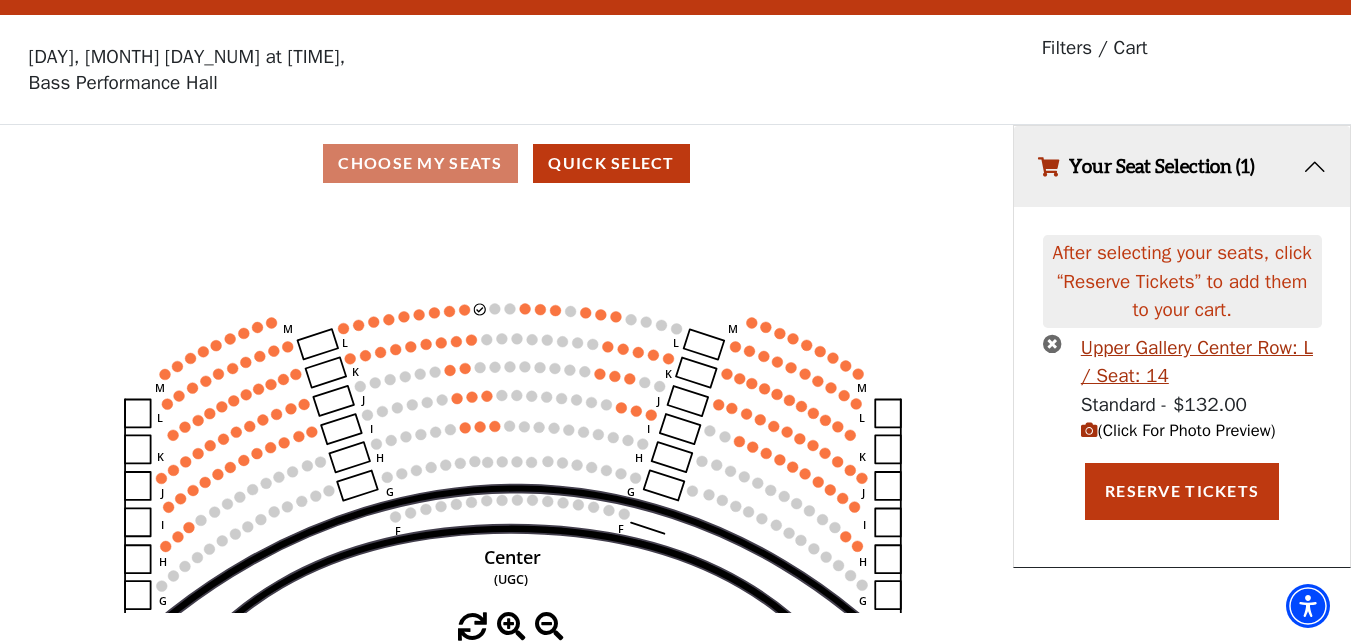 click at bounding box center (511, 627) 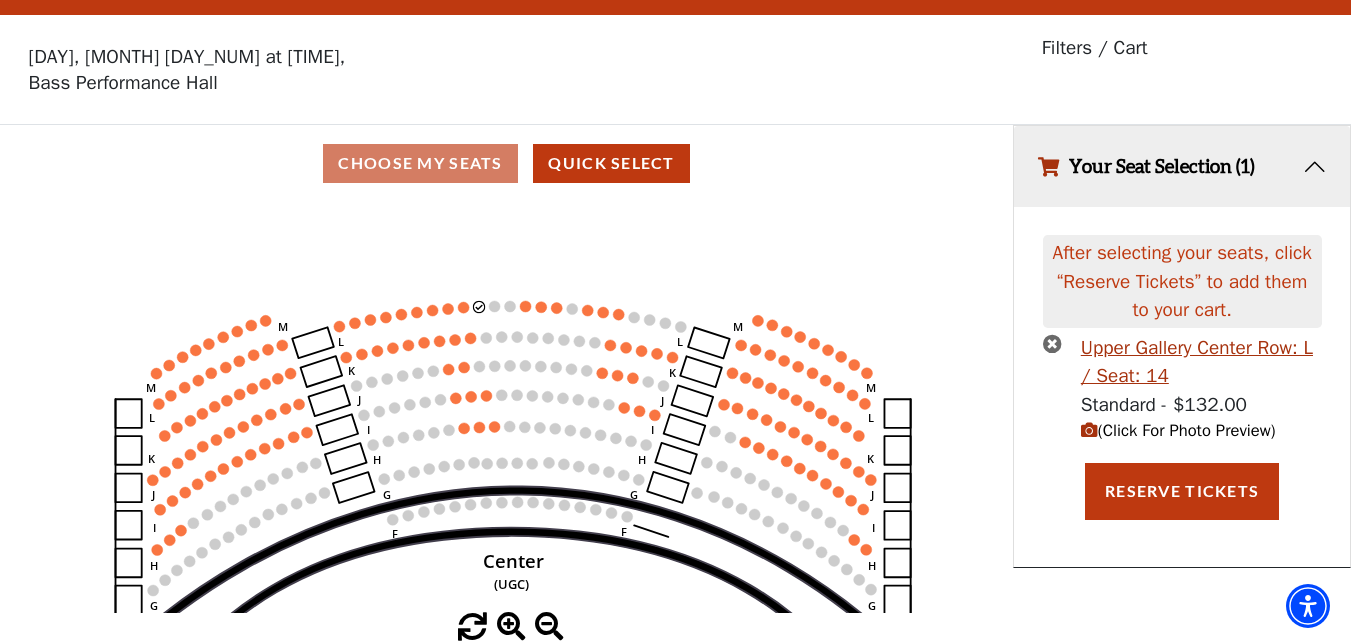 click at bounding box center (511, 627) 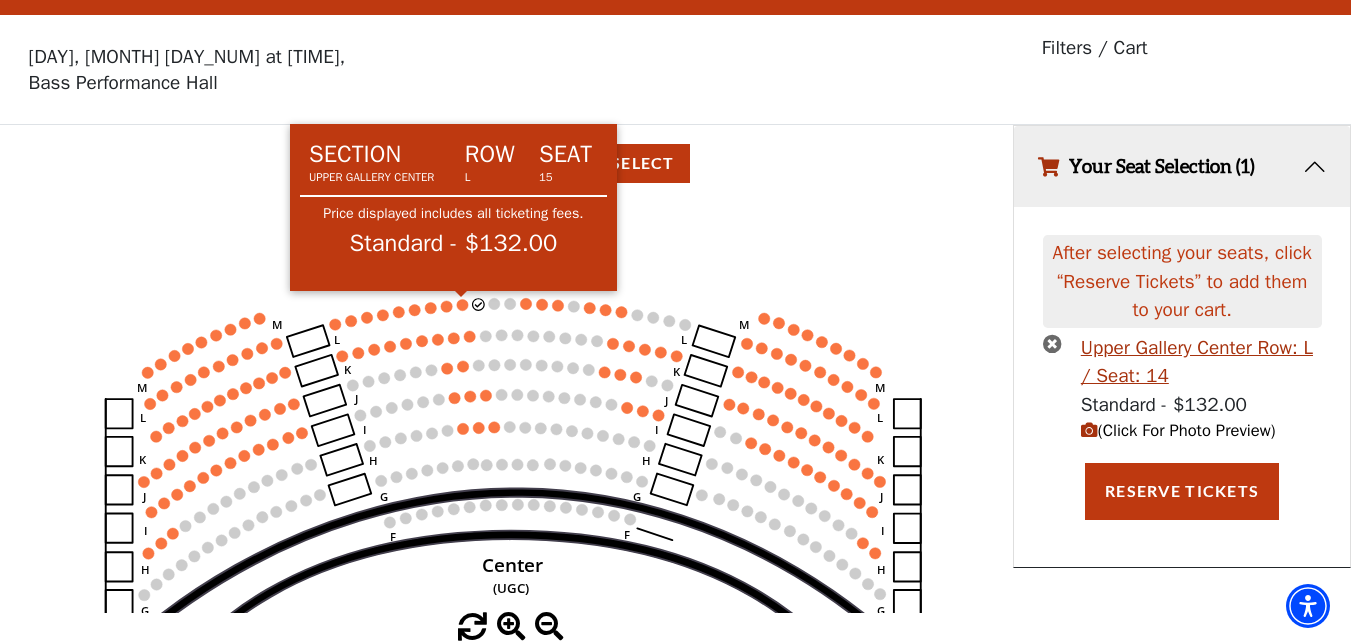 click 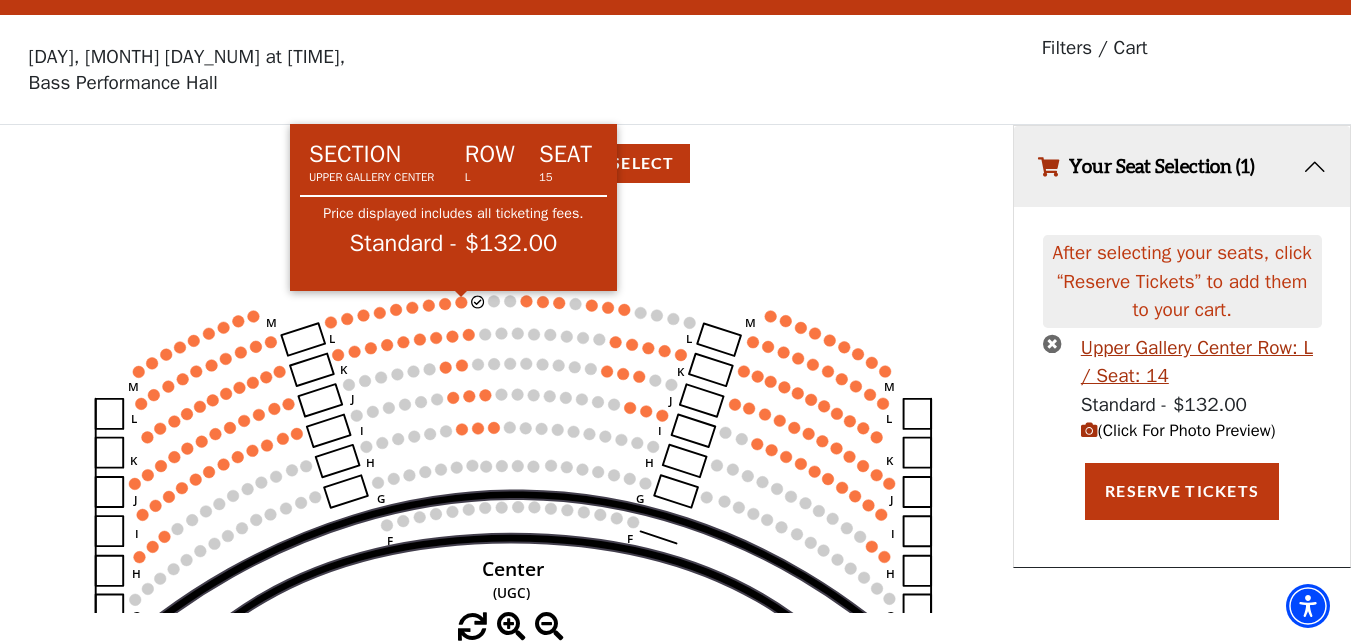 click 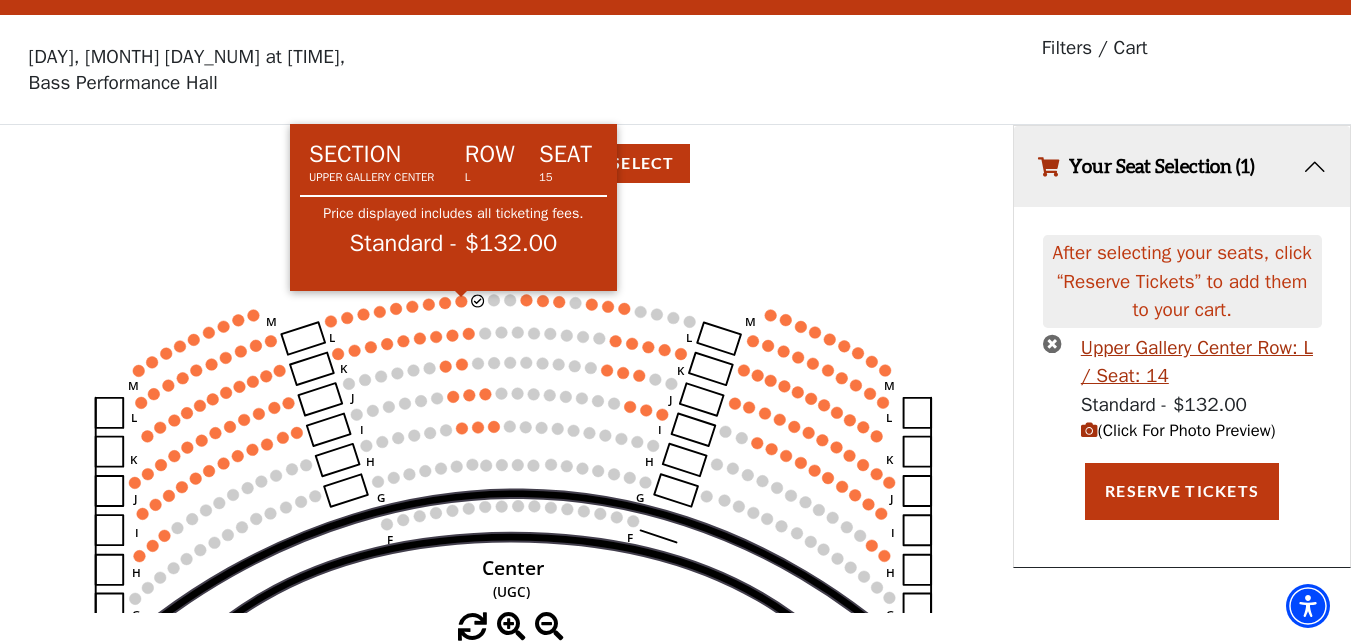 click 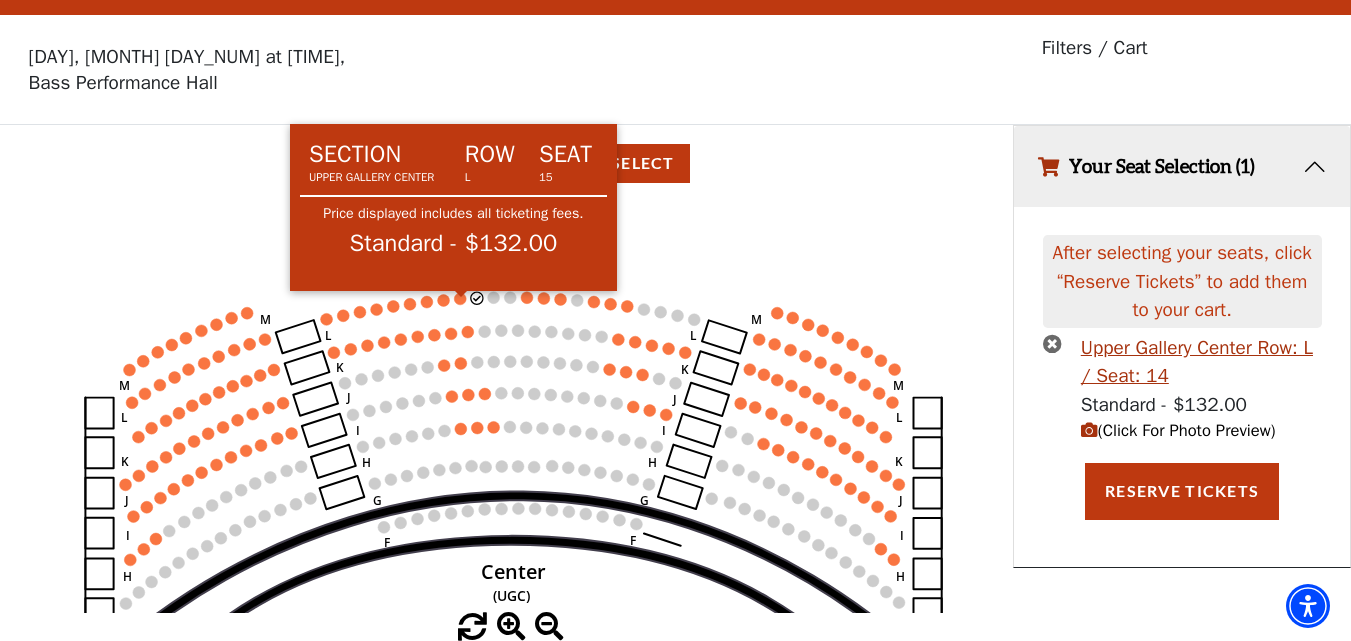 click on "Center   (UGC)   Right   (UGR)   Left   (UGL)   Upper Piano   Box ZZ   (UPBR)   Upper Piano   Box AA   (UPBL)   M   L   K   J   I   H   G   M   L   K   J   I   H   G   M   L   K   J   I   H   G   F   M   L   K   J   I   H   G   F" 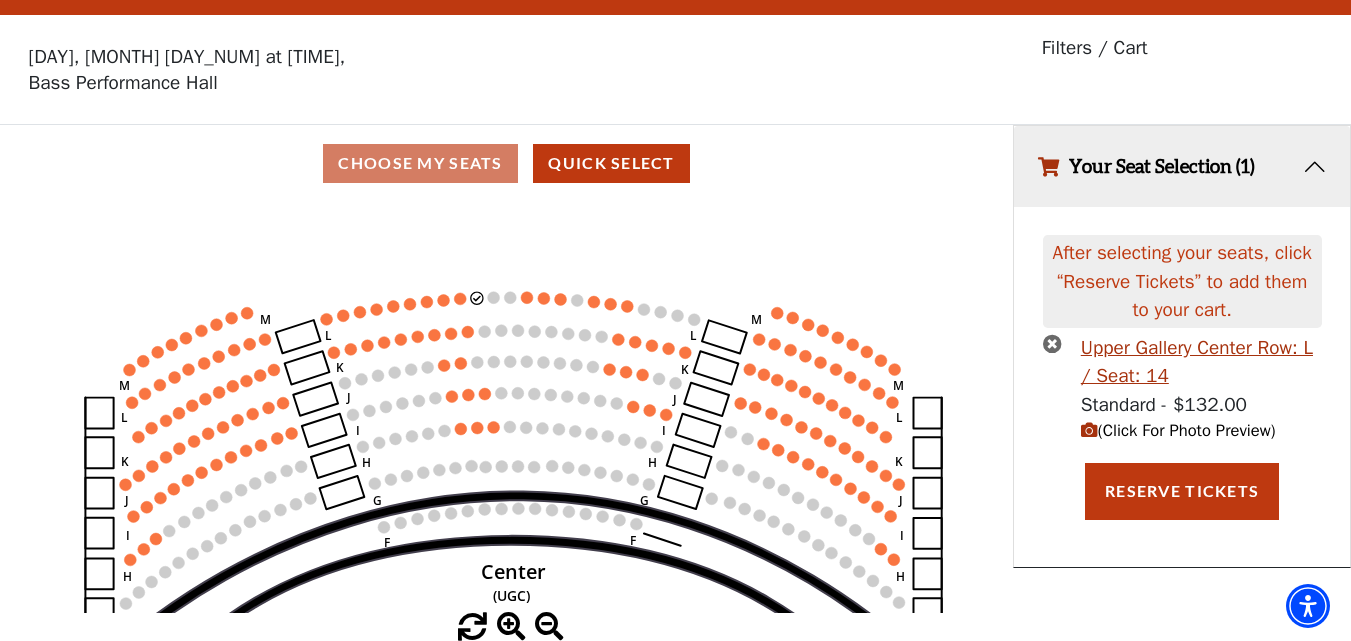 click on "Center   (UGC)   Right   (UGR)   Left   (UGL)   Upper Piano   Box ZZ   (UPBR)   Upper Piano   Box AA   (UPBL)   M   L   K   J   I   H   G   M   L   K   J   I   H   G   M   L   K   J   I   H   G   F   M   L   K   J   I   H   G   F" 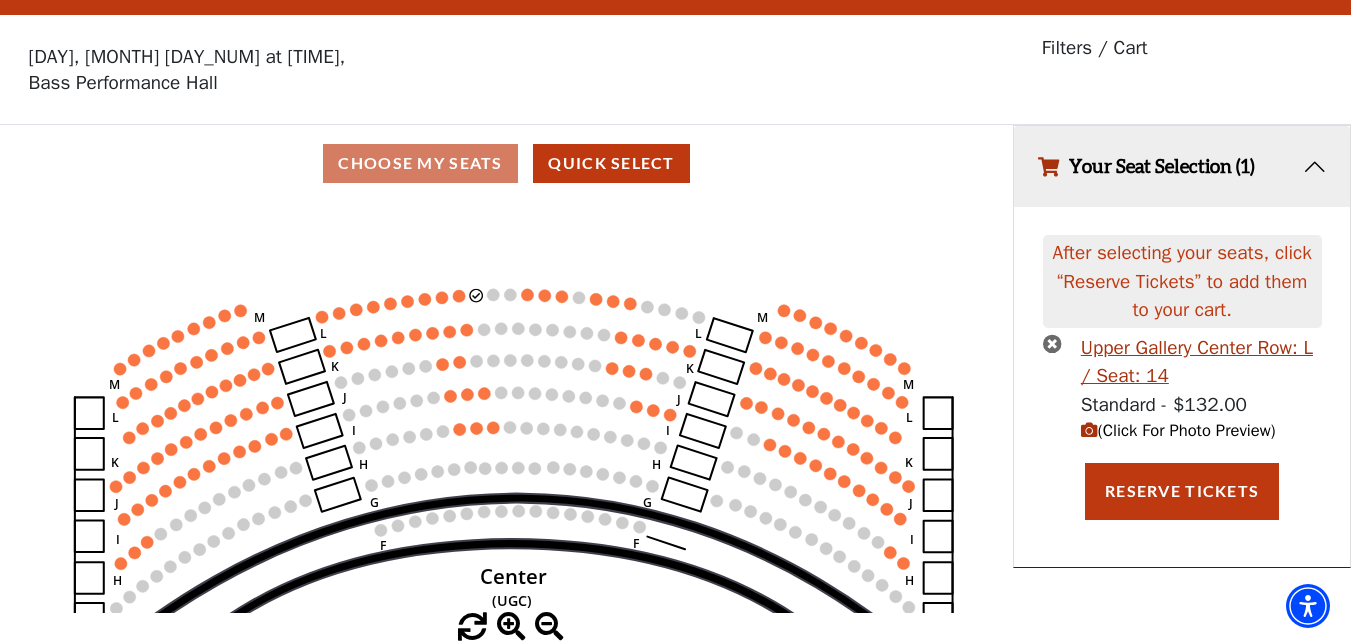 click 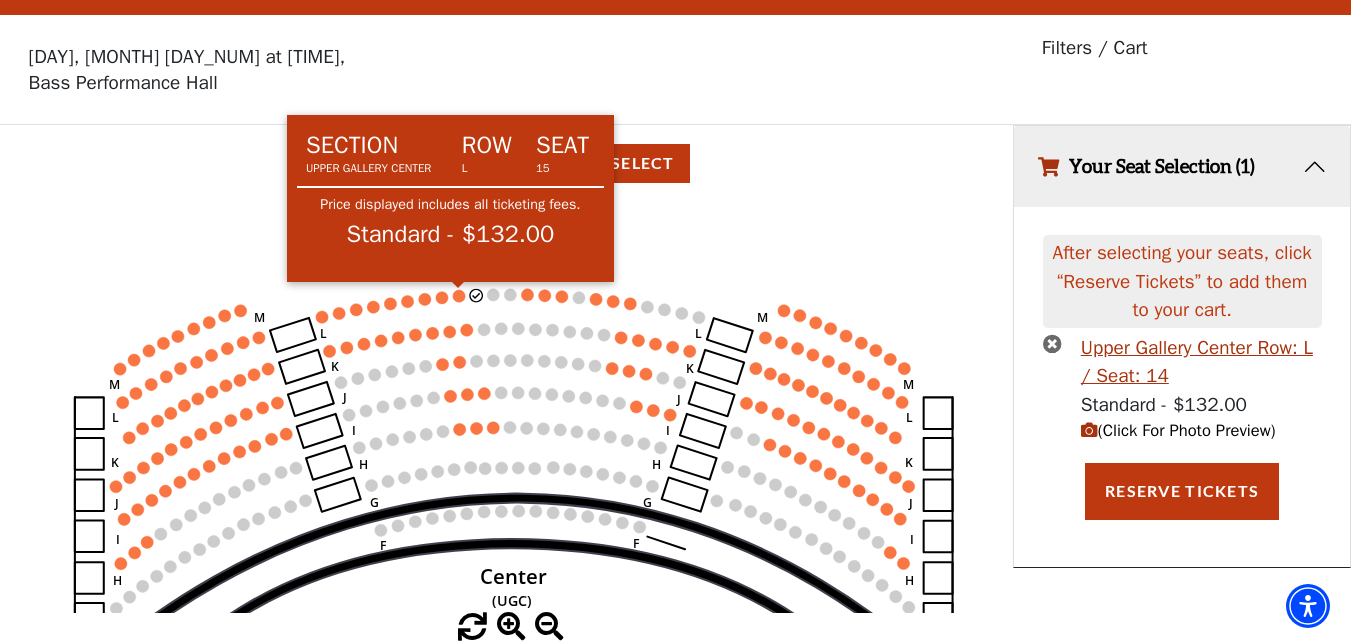 click 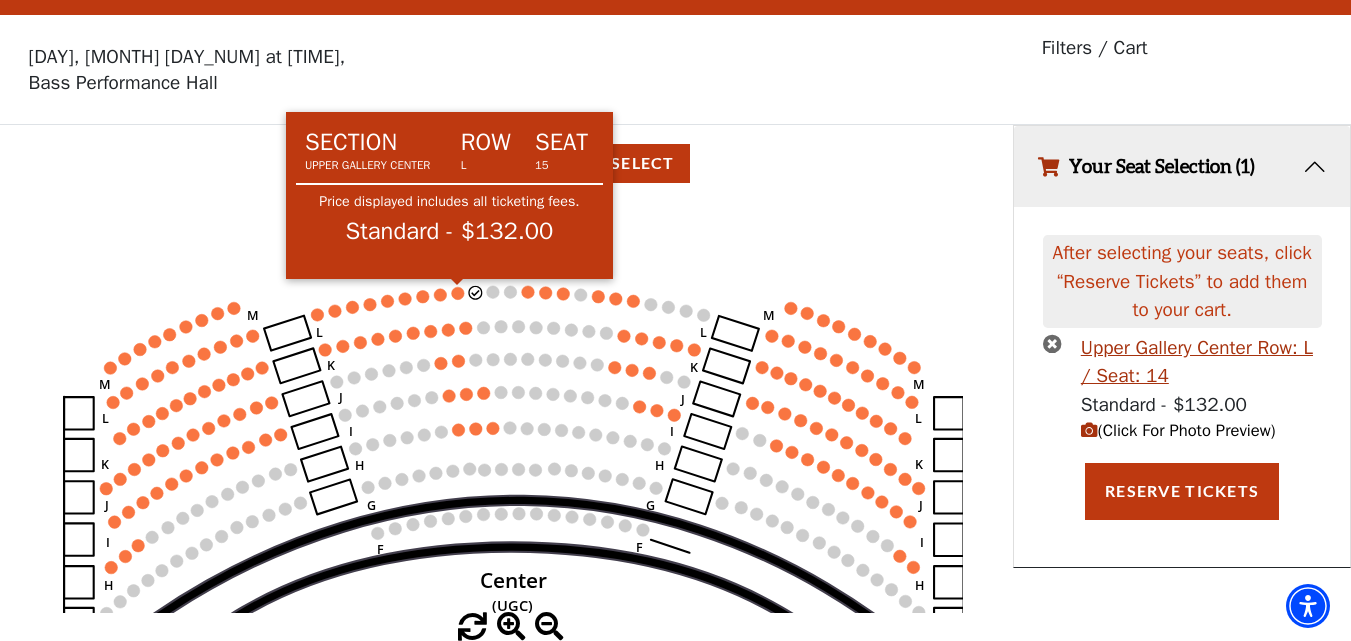 click 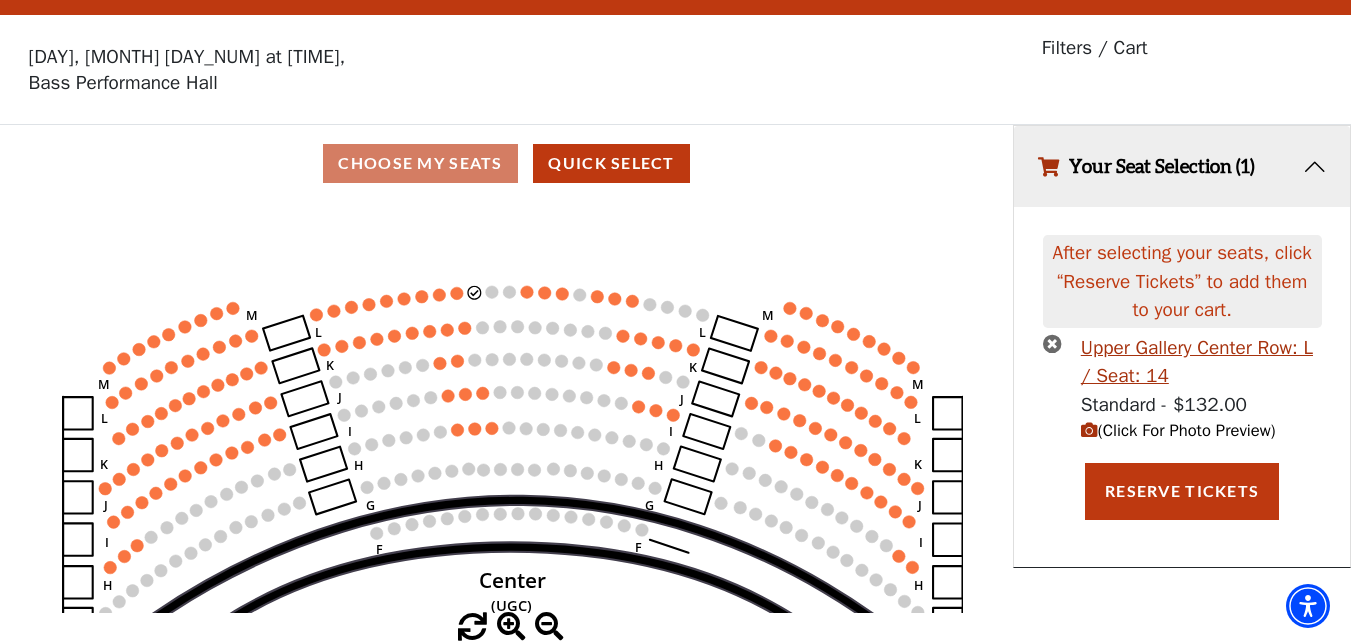 click at bounding box center (1052, 343) 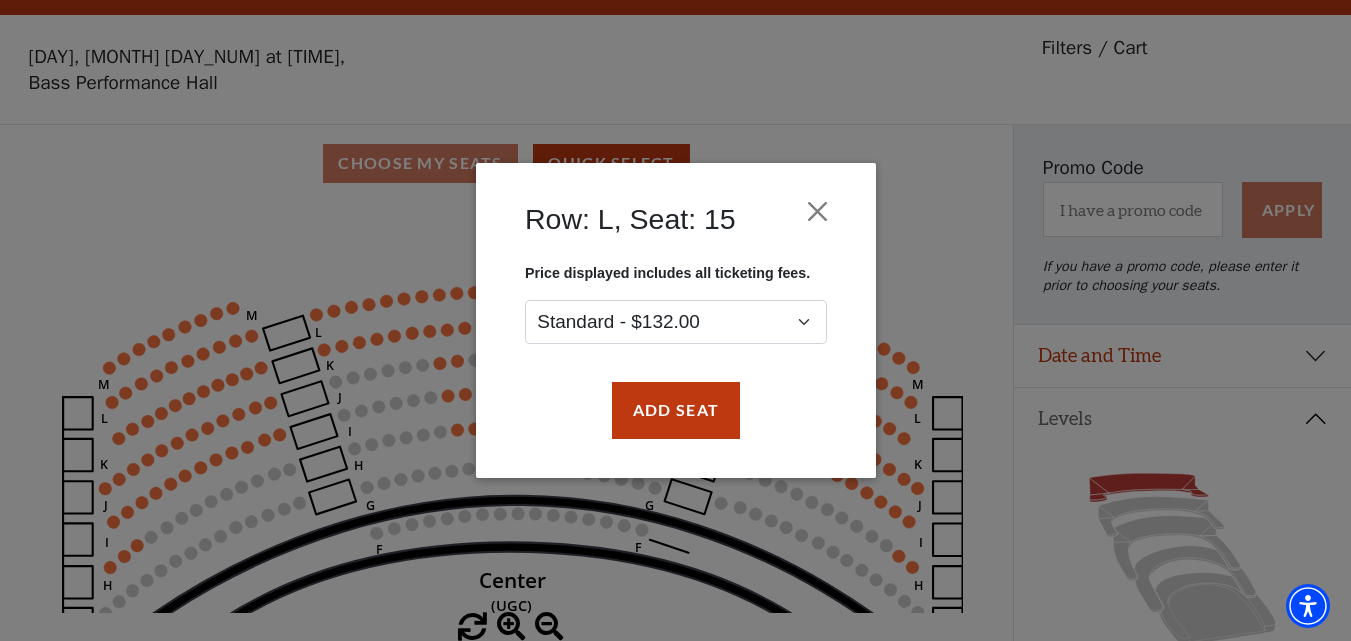 click on "Row: L, Seat: 15
Price displayed includes all ticketing fees.
Standard - $132.00
Add Seat" at bounding box center (675, 320) 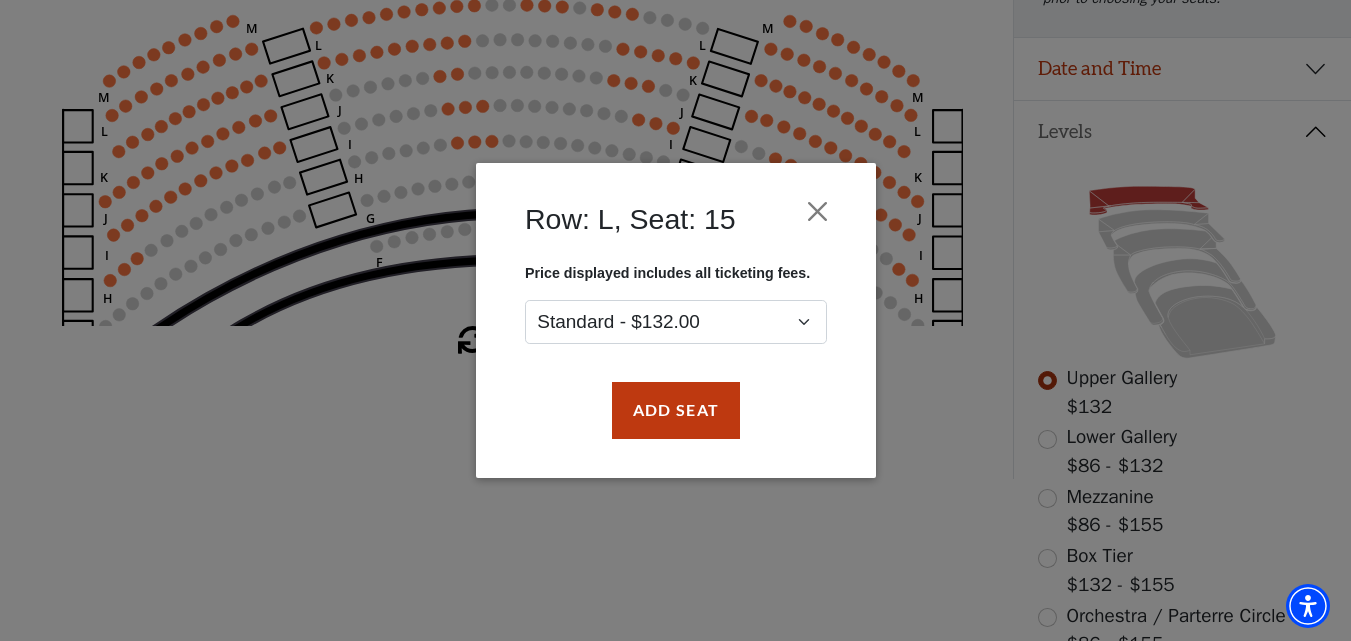 click on "Row: L, Seat: 15
Price displayed includes all ticketing fees.
Standard - $132.00
Add Seat" at bounding box center [675, 320] 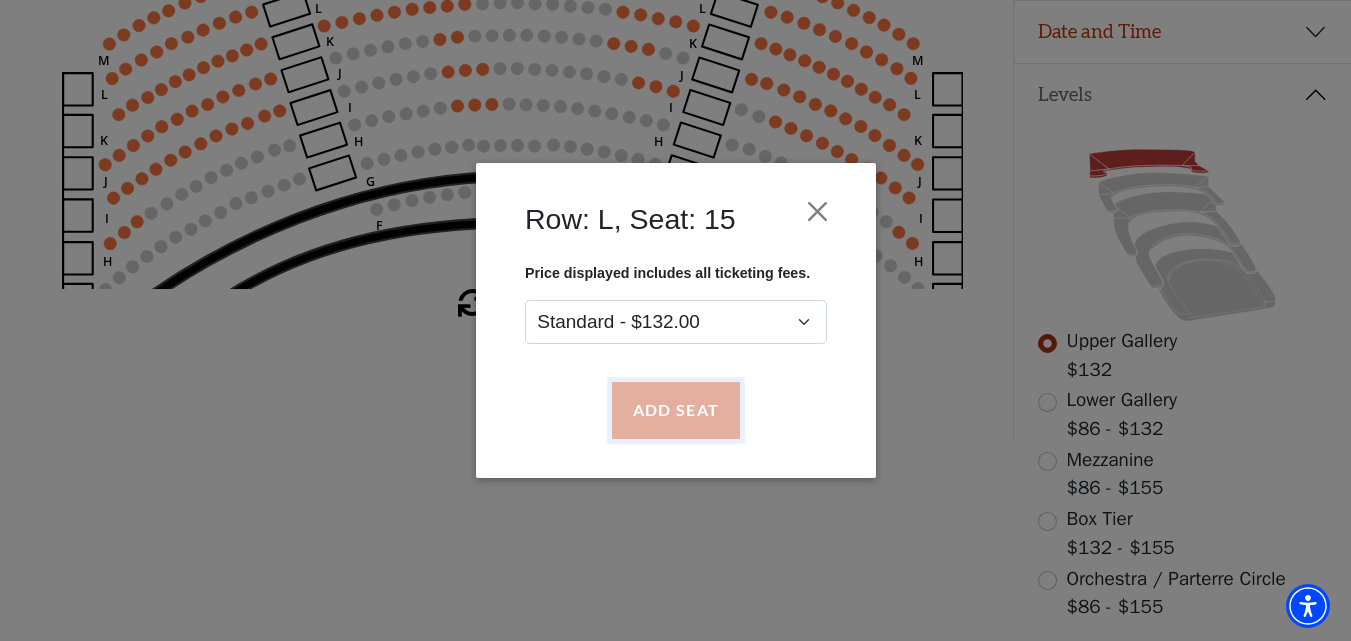 click on "Add Seat" at bounding box center (675, 411) 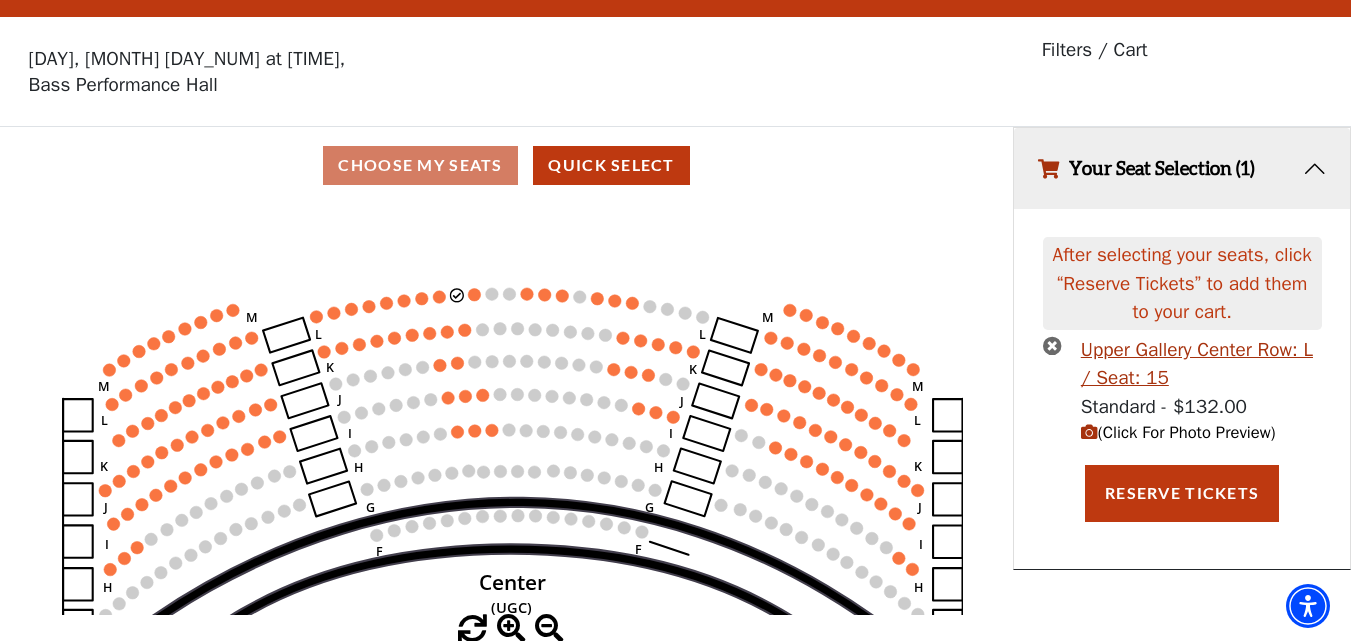 scroll, scrollTop: 0, scrollLeft: 0, axis: both 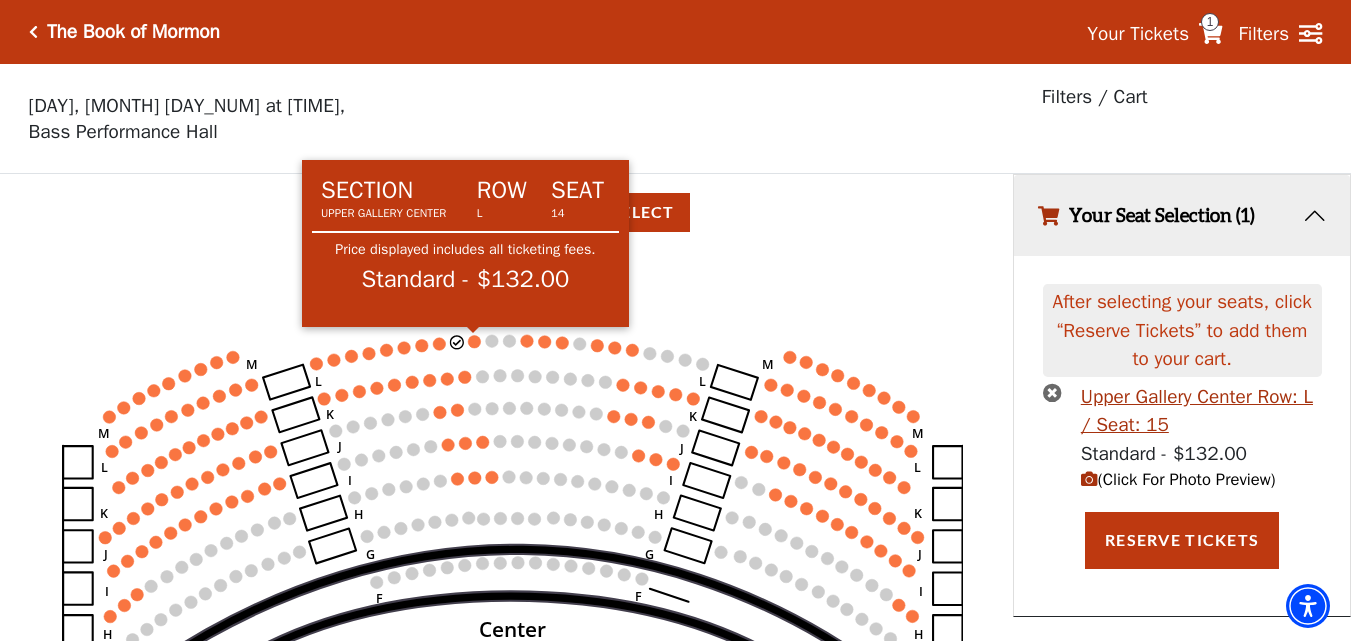 click 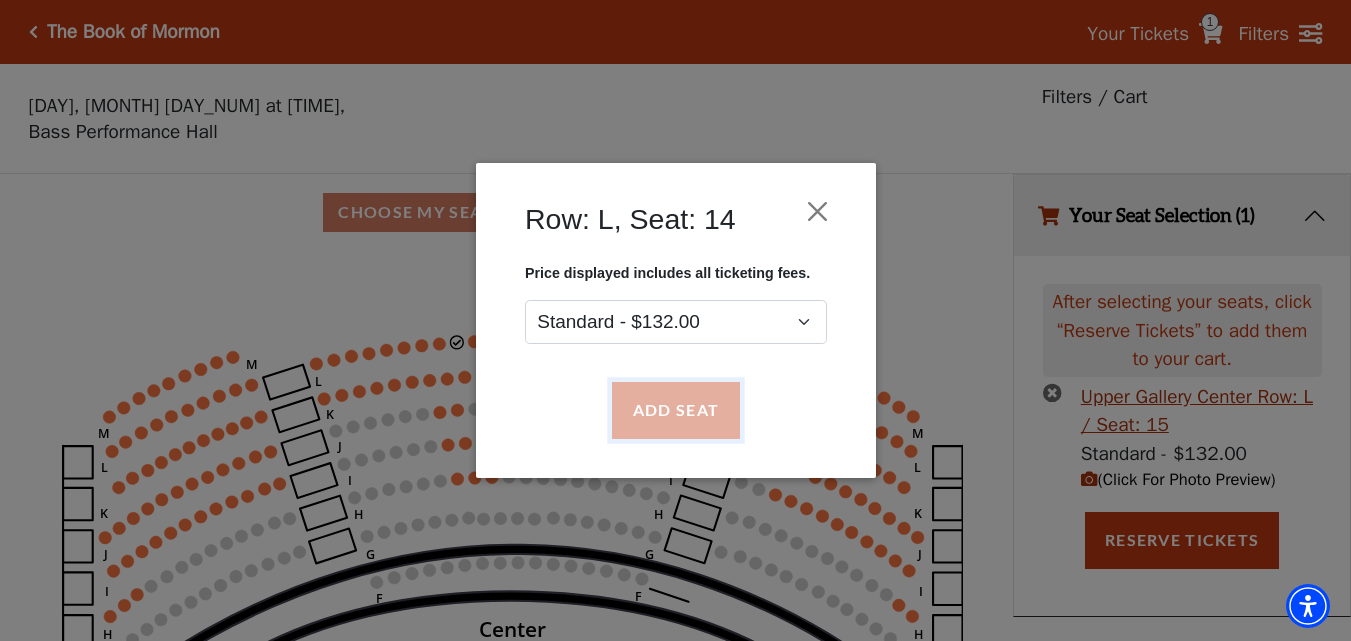 click on "Add Seat" at bounding box center [675, 411] 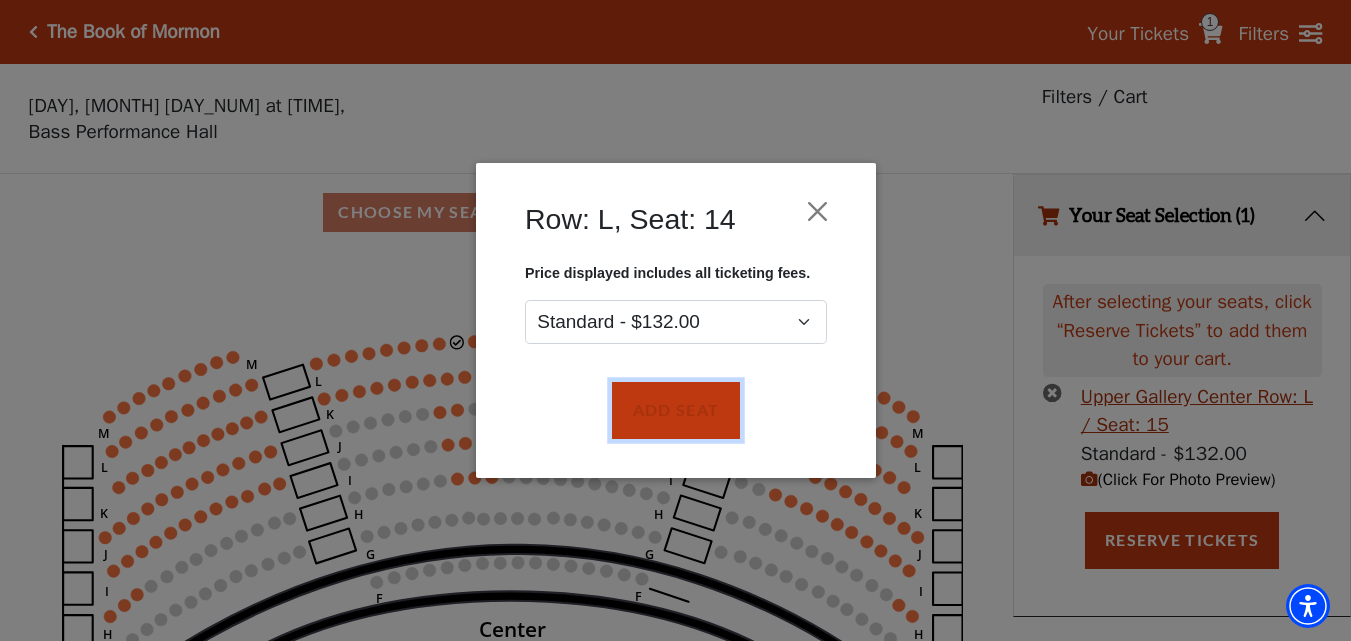 scroll, scrollTop: 38, scrollLeft: 0, axis: vertical 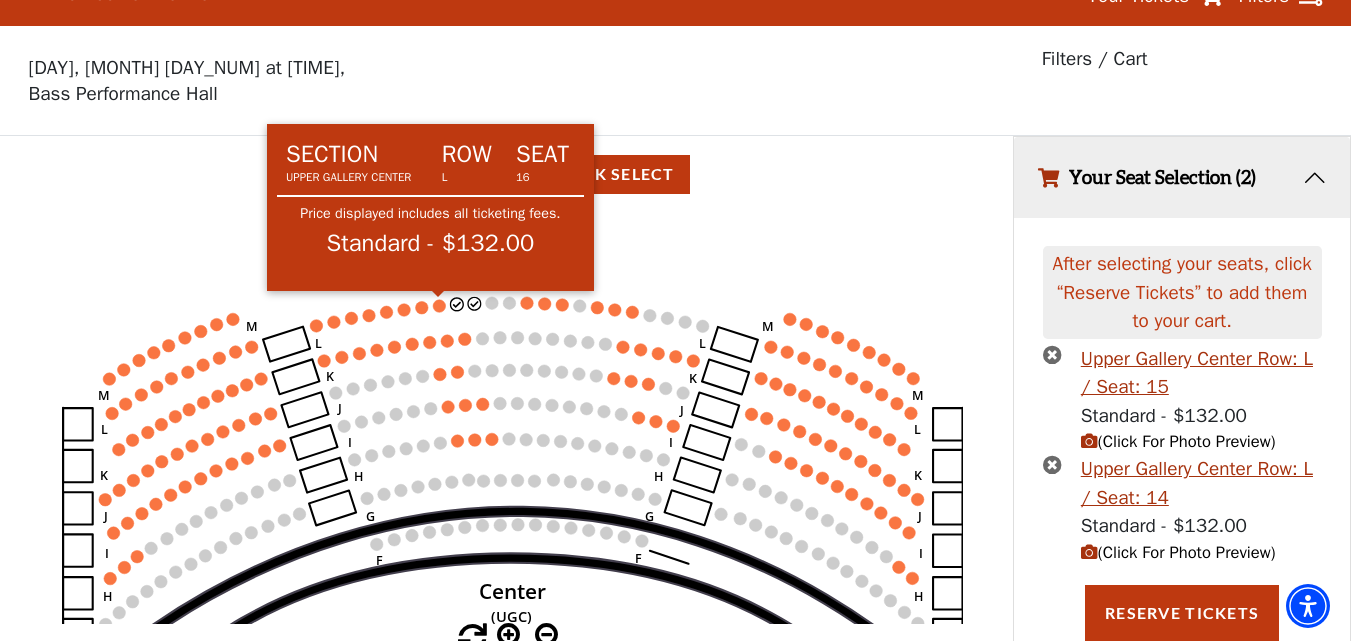 click 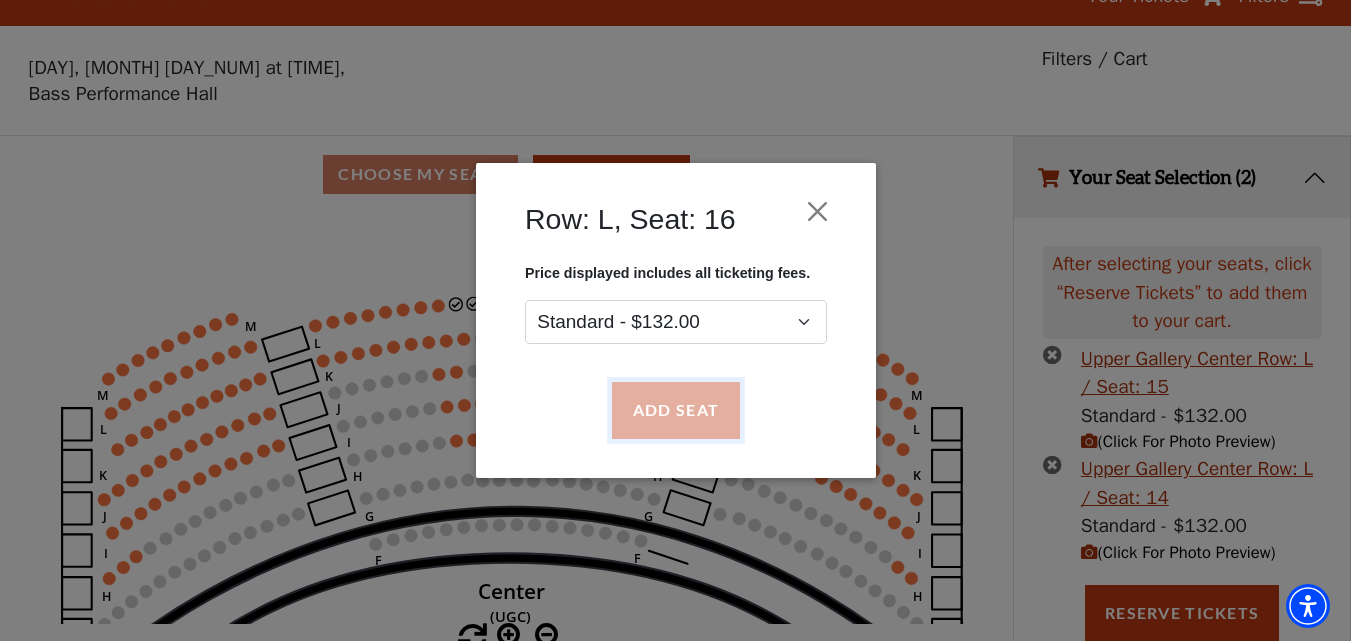 drag, startPoint x: 727, startPoint y: 403, endPoint x: 682, endPoint y: 396, distance: 45.54119 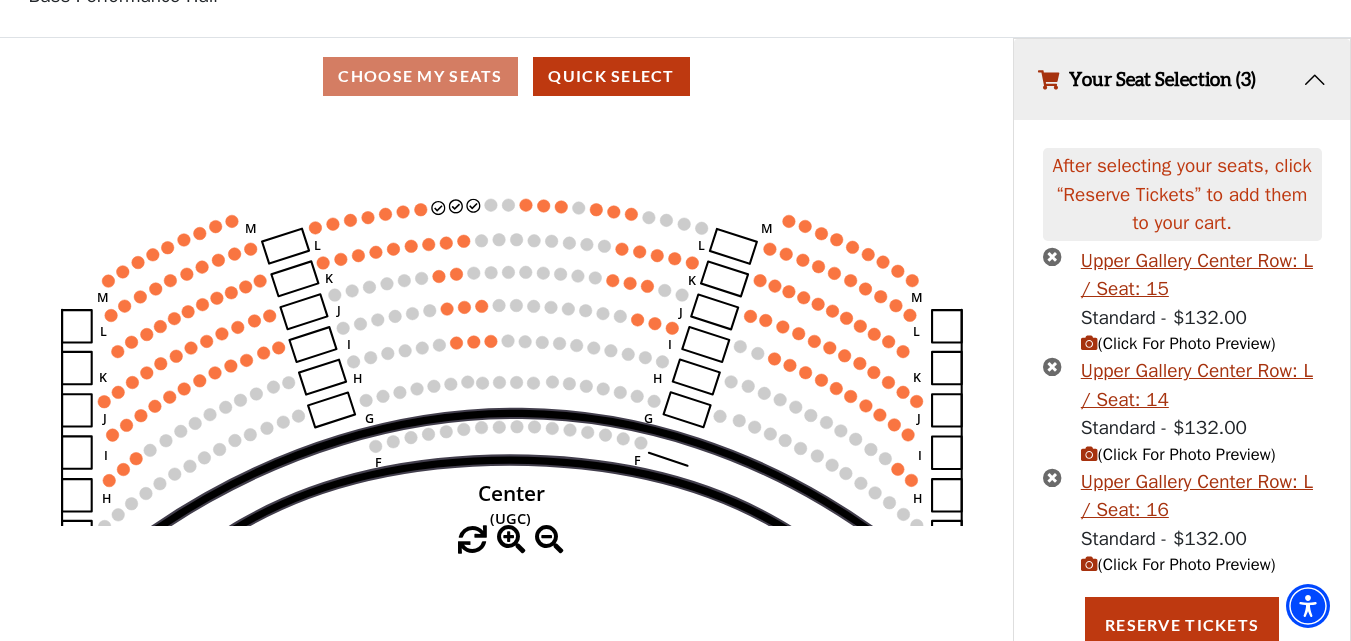 scroll, scrollTop: 149, scrollLeft: 0, axis: vertical 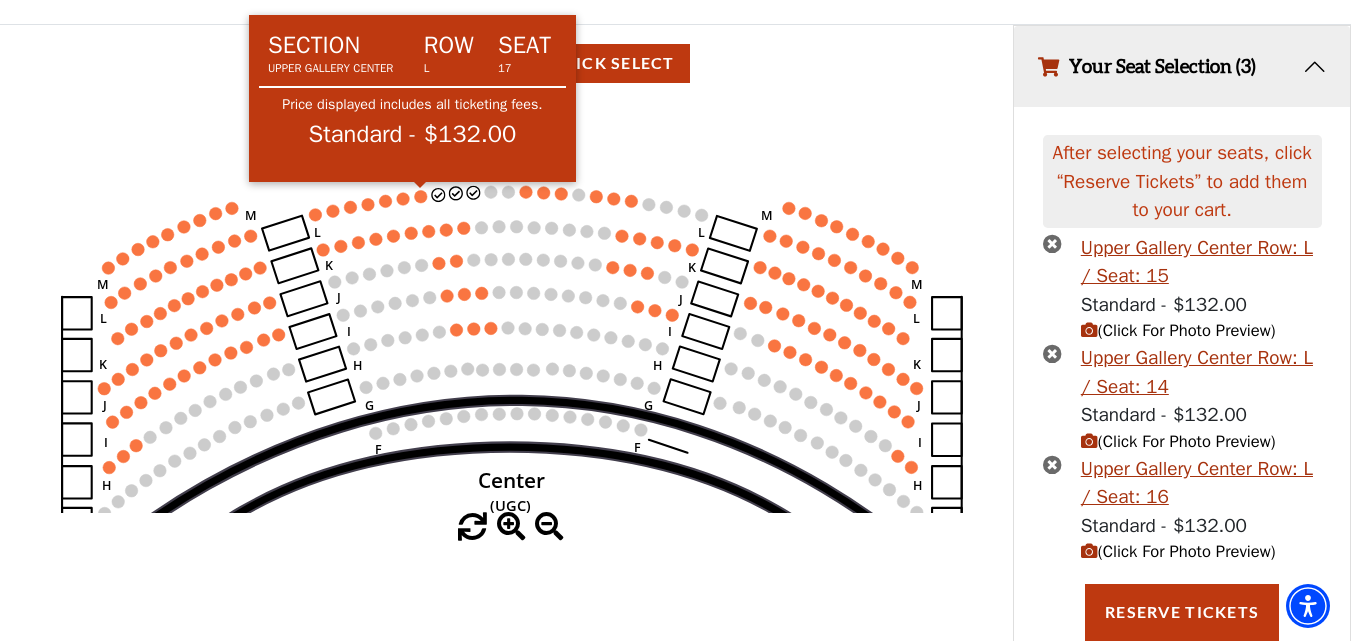 click 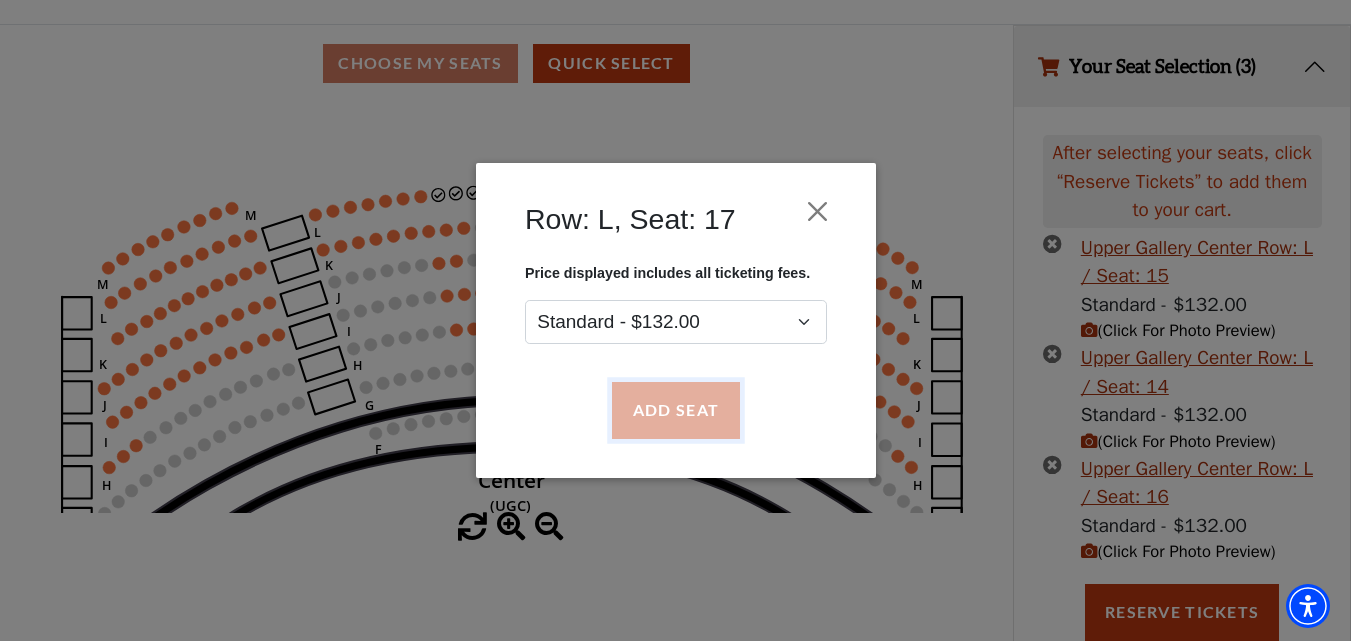 click on "Add Seat" at bounding box center [675, 411] 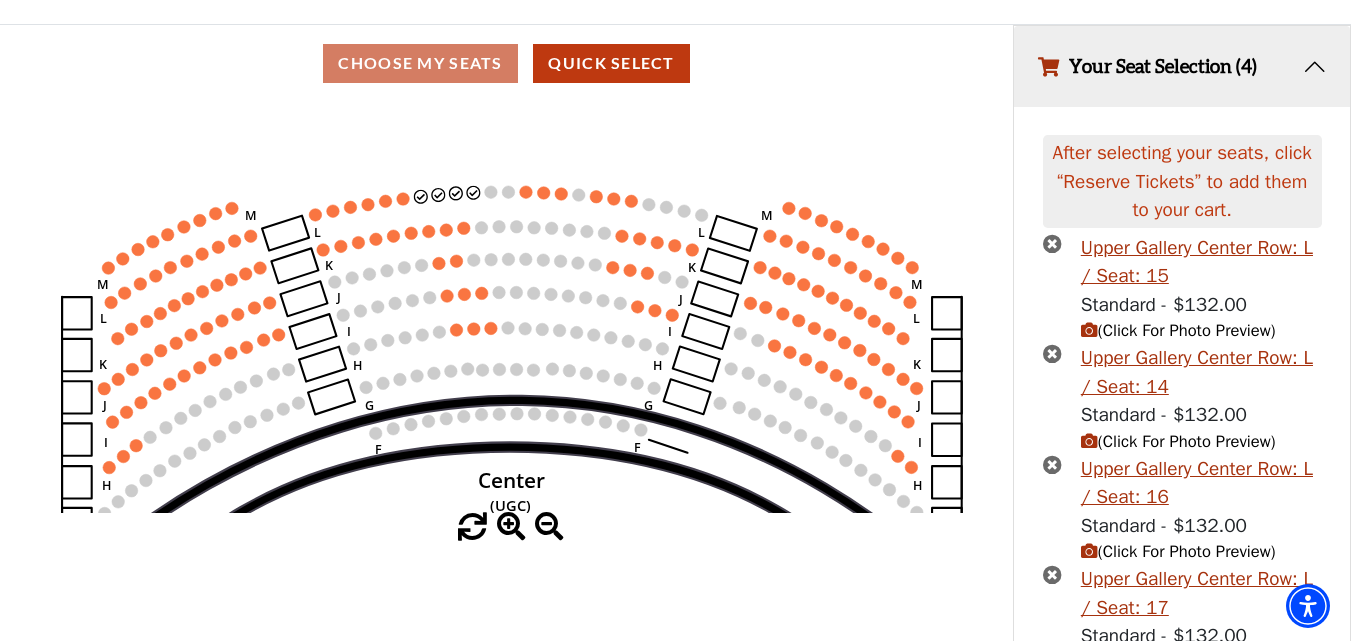 scroll, scrollTop: 259, scrollLeft: 0, axis: vertical 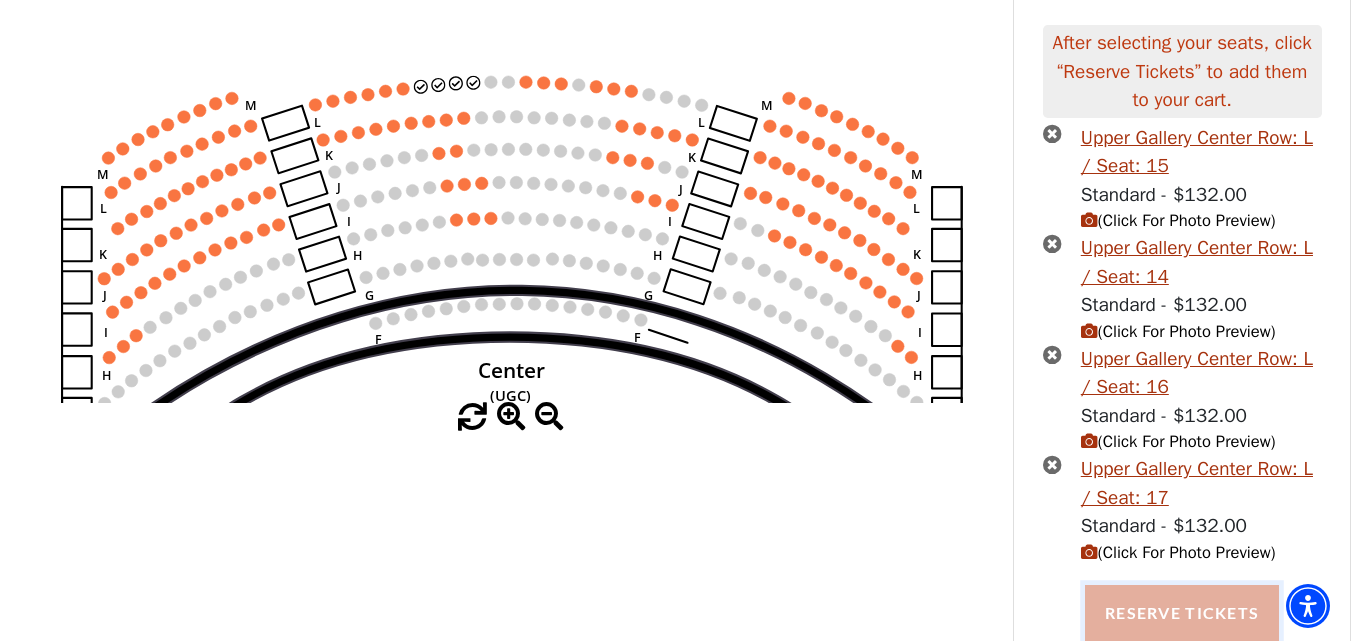 click on "Reserve Tickets" at bounding box center (1182, 613) 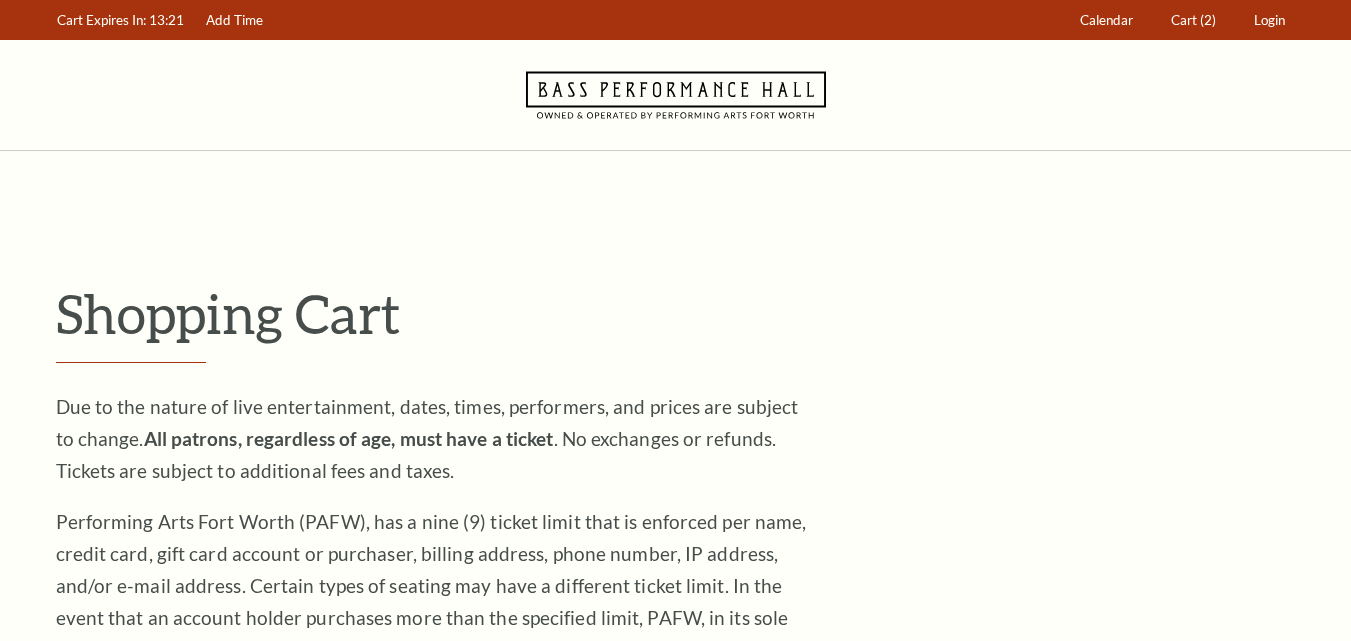 scroll, scrollTop: 115, scrollLeft: 0, axis: vertical 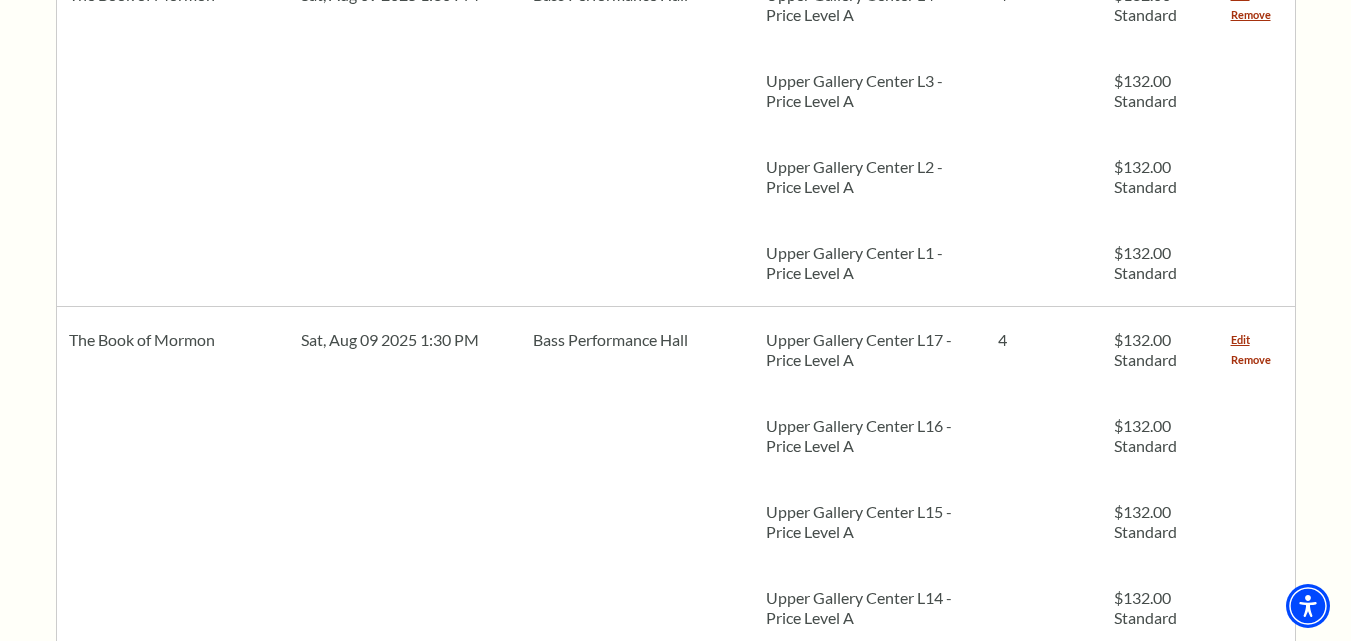 click on "Remove" at bounding box center (1251, 360) 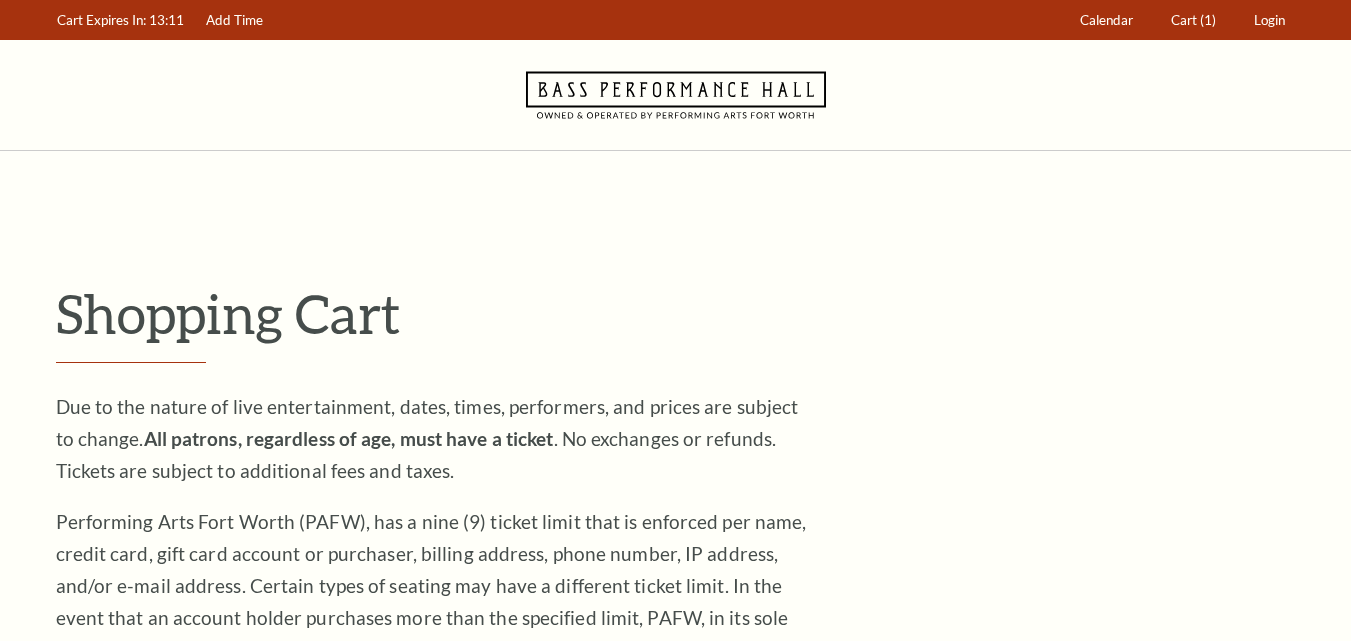 scroll, scrollTop: 0, scrollLeft: 0, axis: both 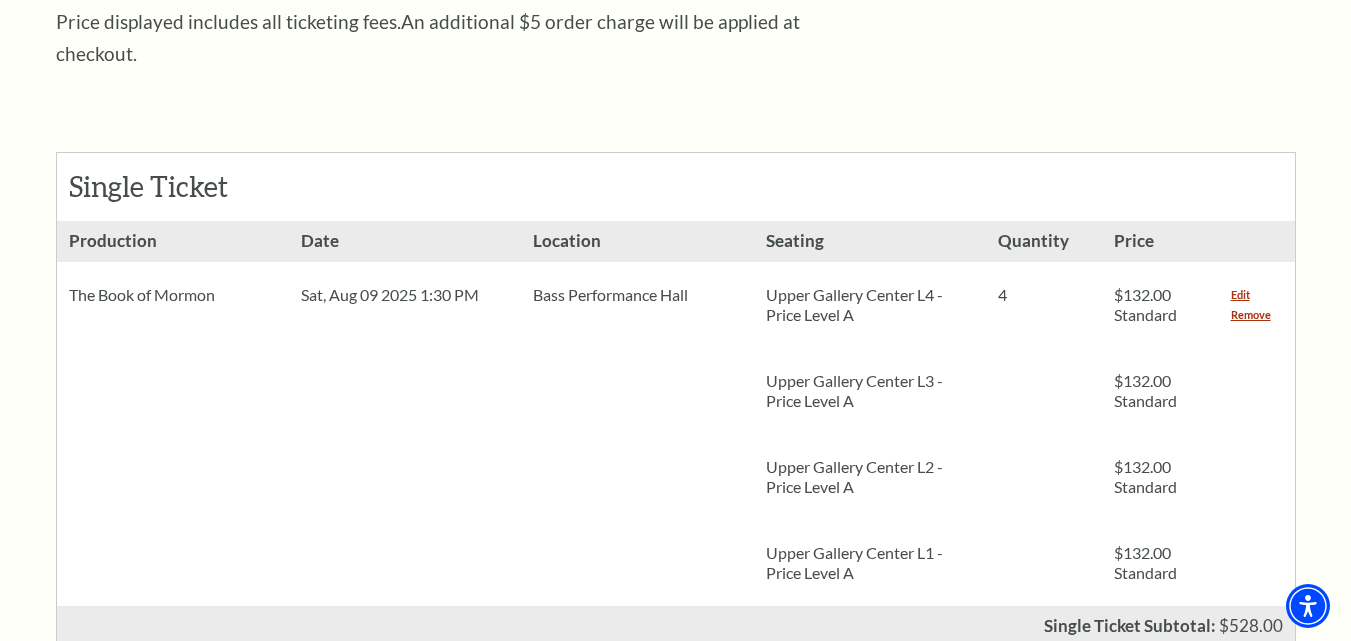 drag, startPoint x: 1255, startPoint y: 283, endPoint x: 2, endPoint y: 386, distance: 1257.2263 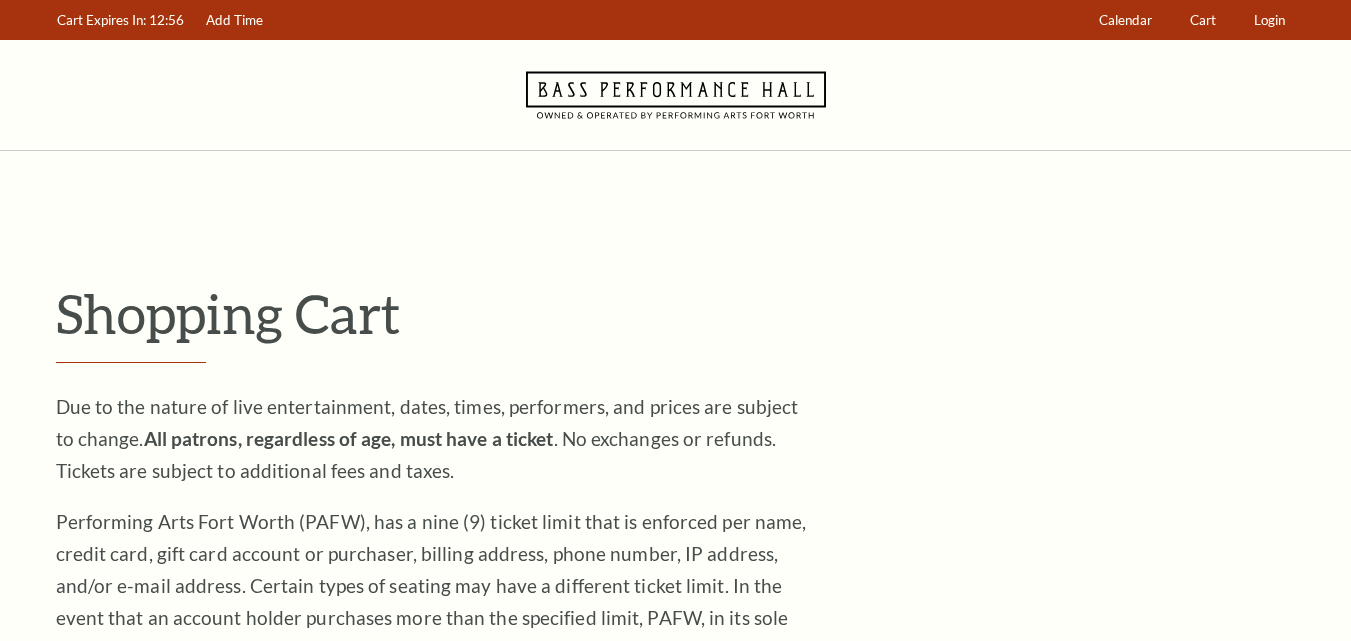 scroll, scrollTop: 0, scrollLeft: 0, axis: both 